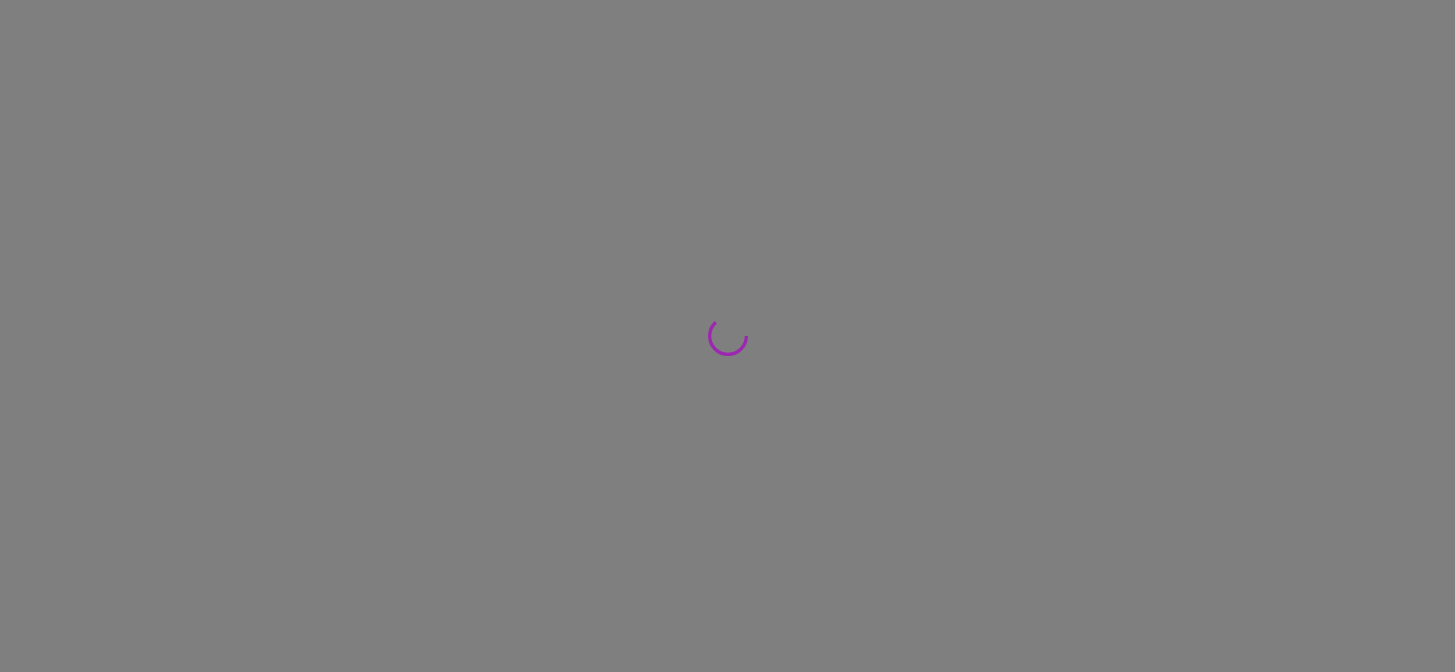 scroll, scrollTop: 0, scrollLeft: 0, axis: both 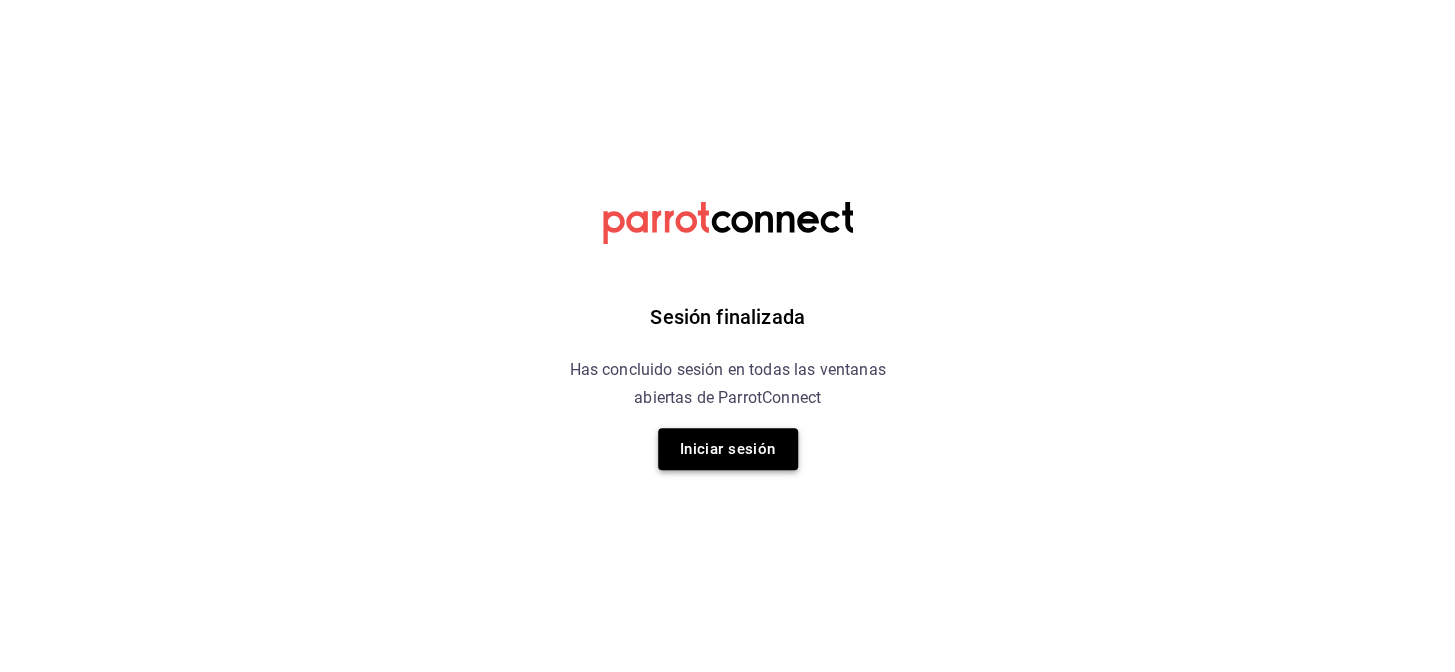 click on "Iniciar sesión" at bounding box center (728, 449) 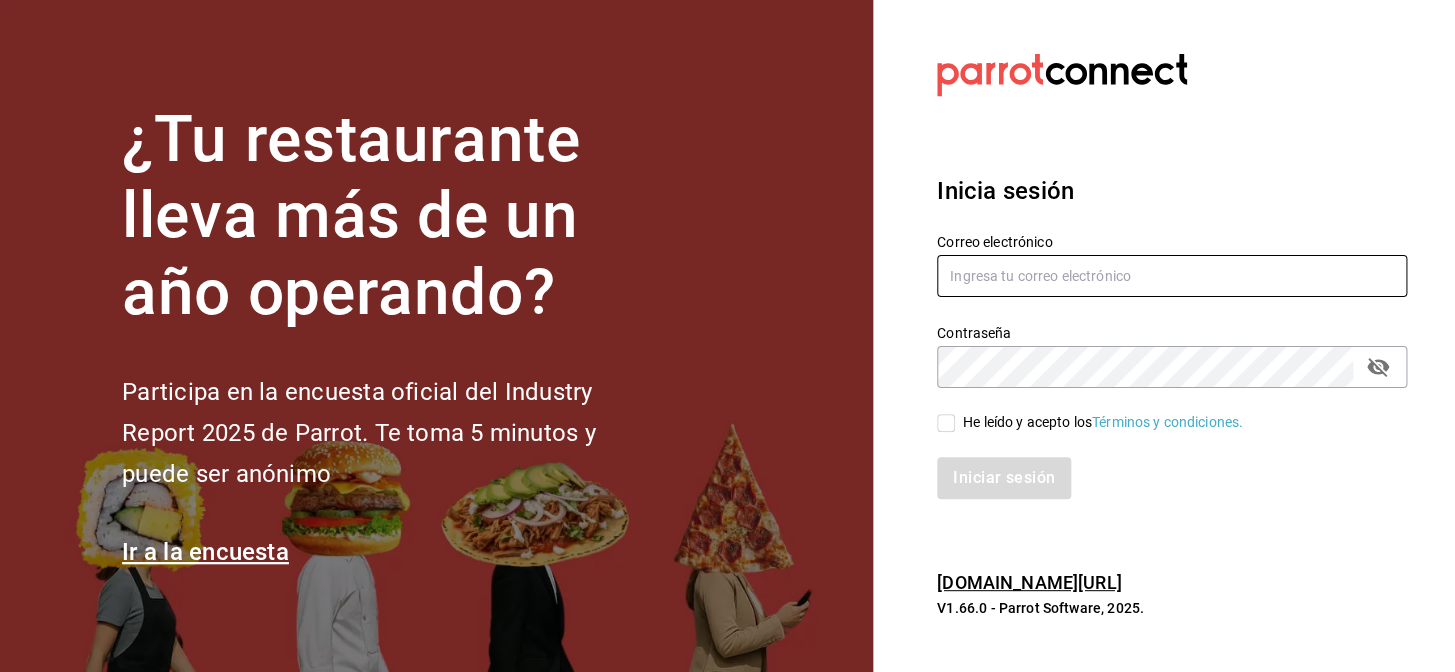 type on "[EMAIL_ADDRESS][DOMAIN_NAME]" 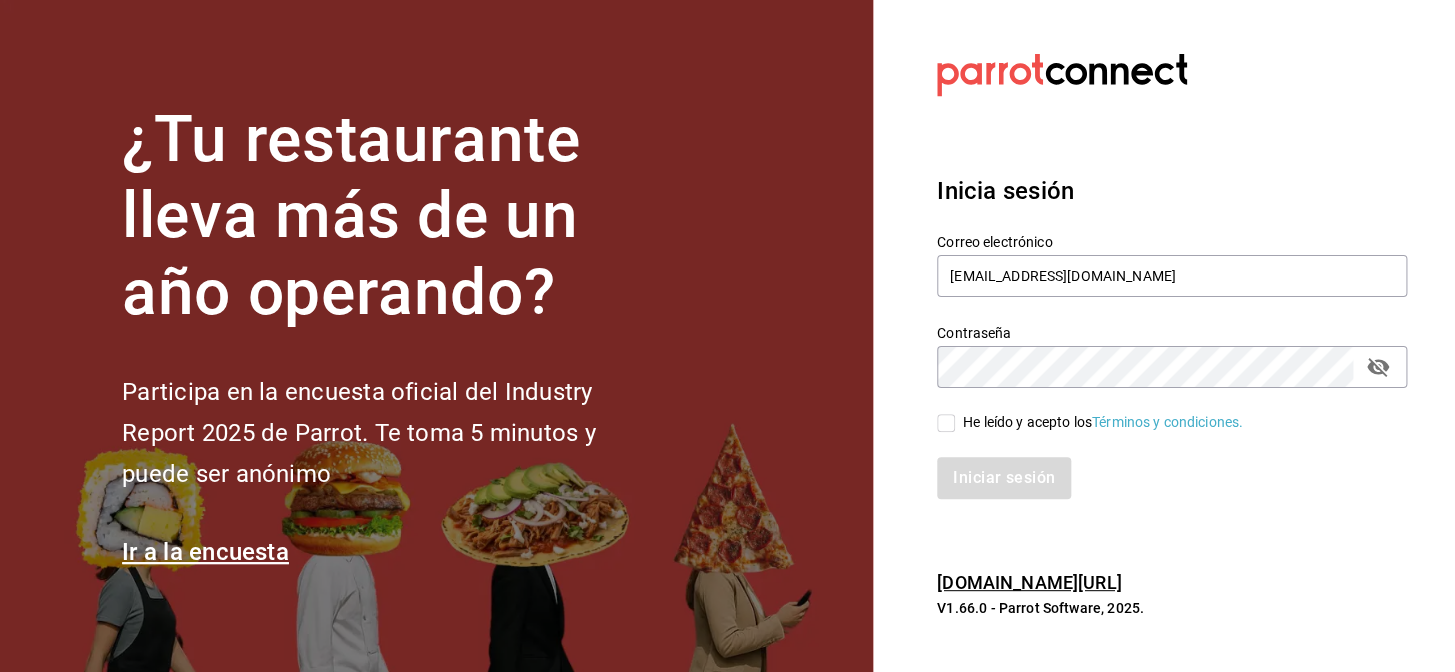 click on "He leído y acepto los  Términos y condiciones." at bounding box center (946, 423) 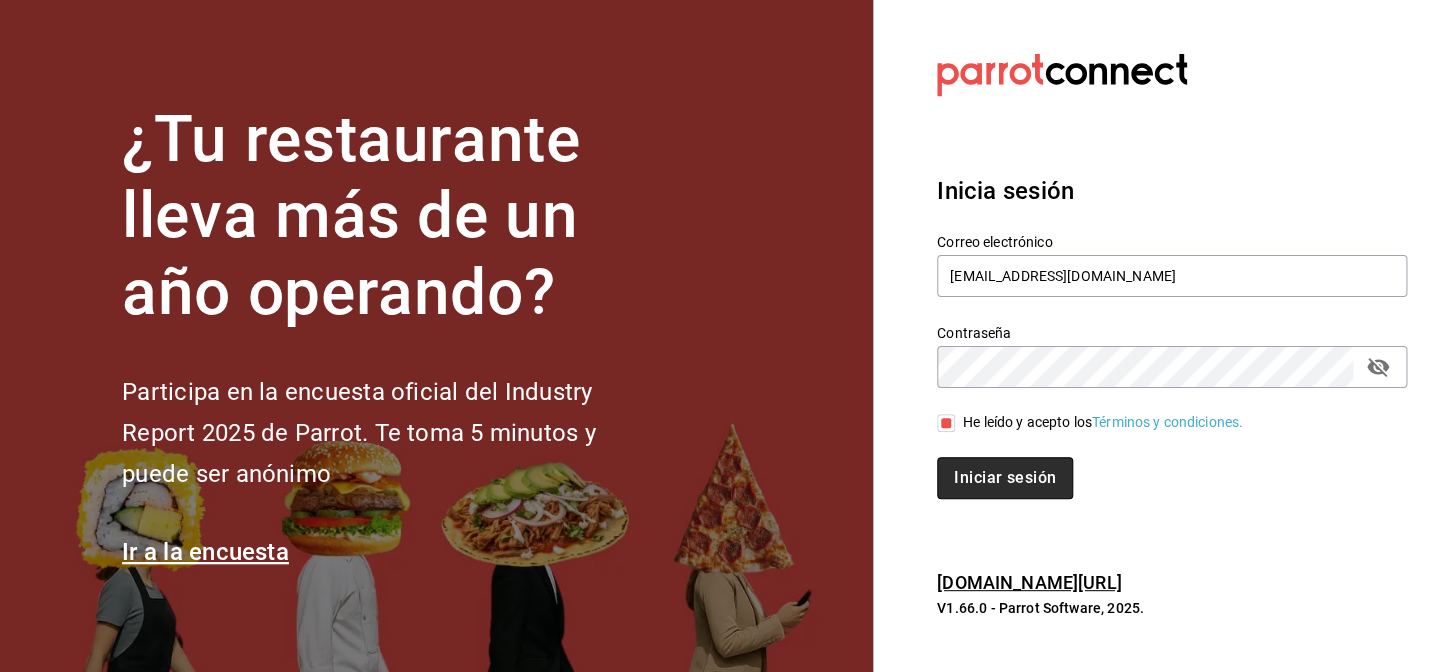 click on "Iniciar sesión" at bounding box center [1005, 478] 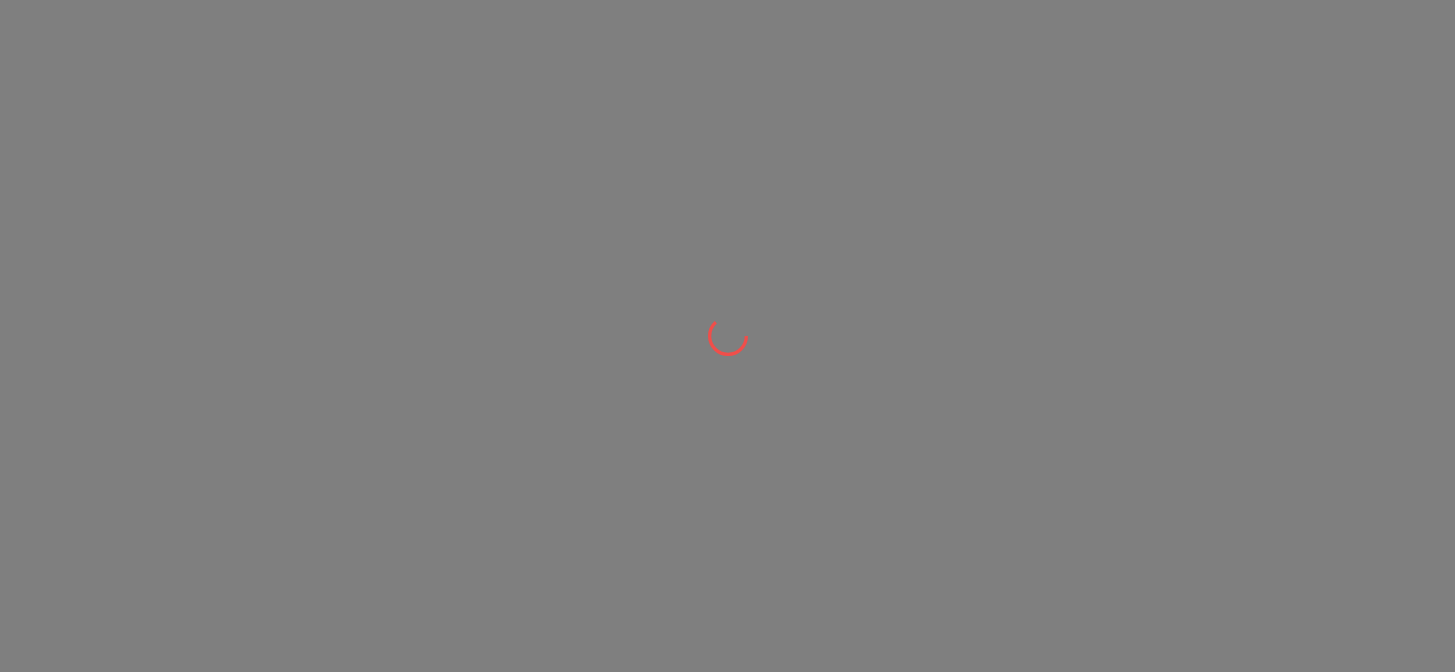 scroll, scrollTop: 0, scrollLeft: 0, axis: both 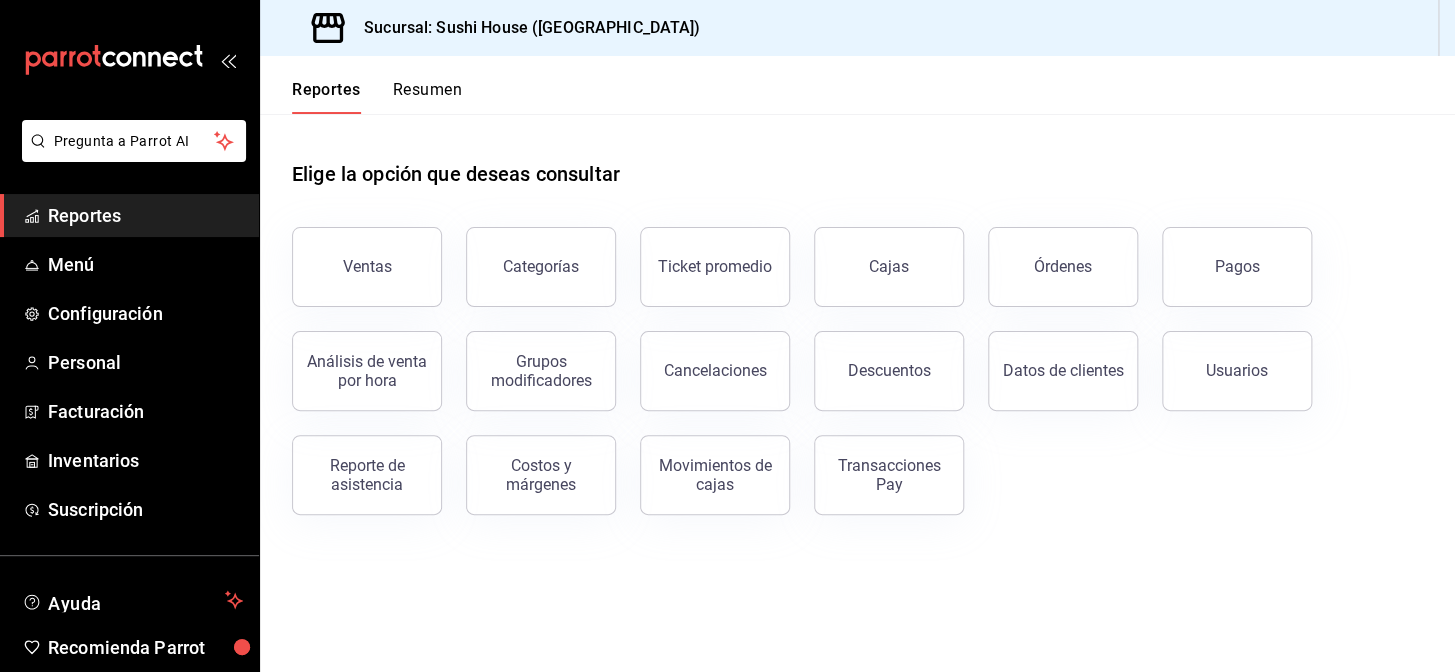 click on "Resumen" at bounding box center [427, 97] 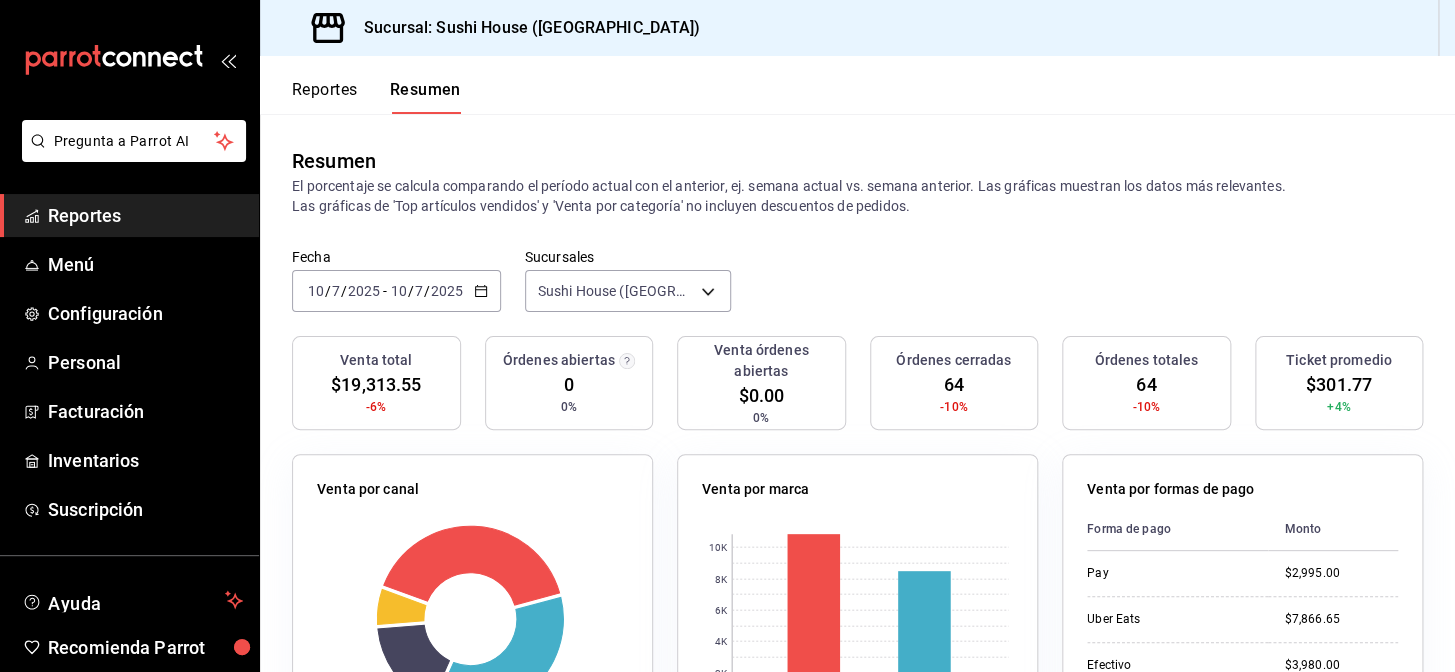 click on "Reportes" at bounding box center (325, 97) 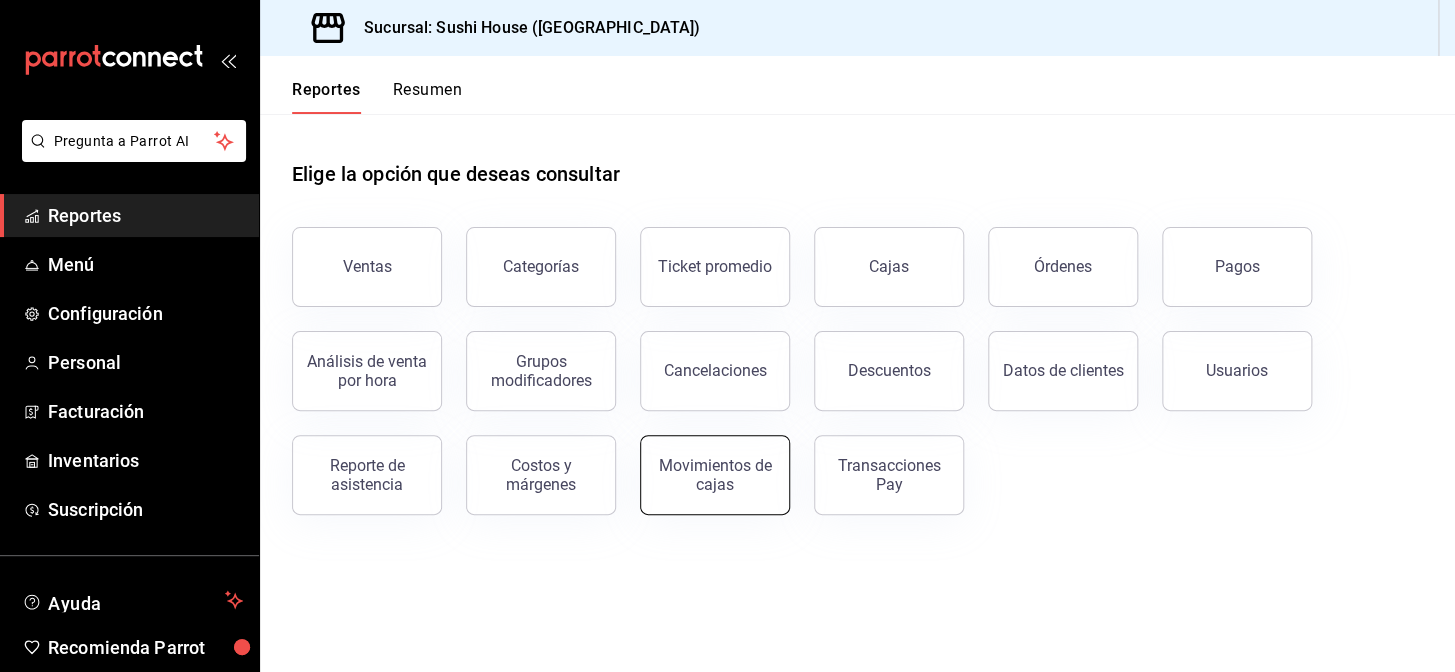click on "Movimientos de cajas" at bounding box center (715, 475) 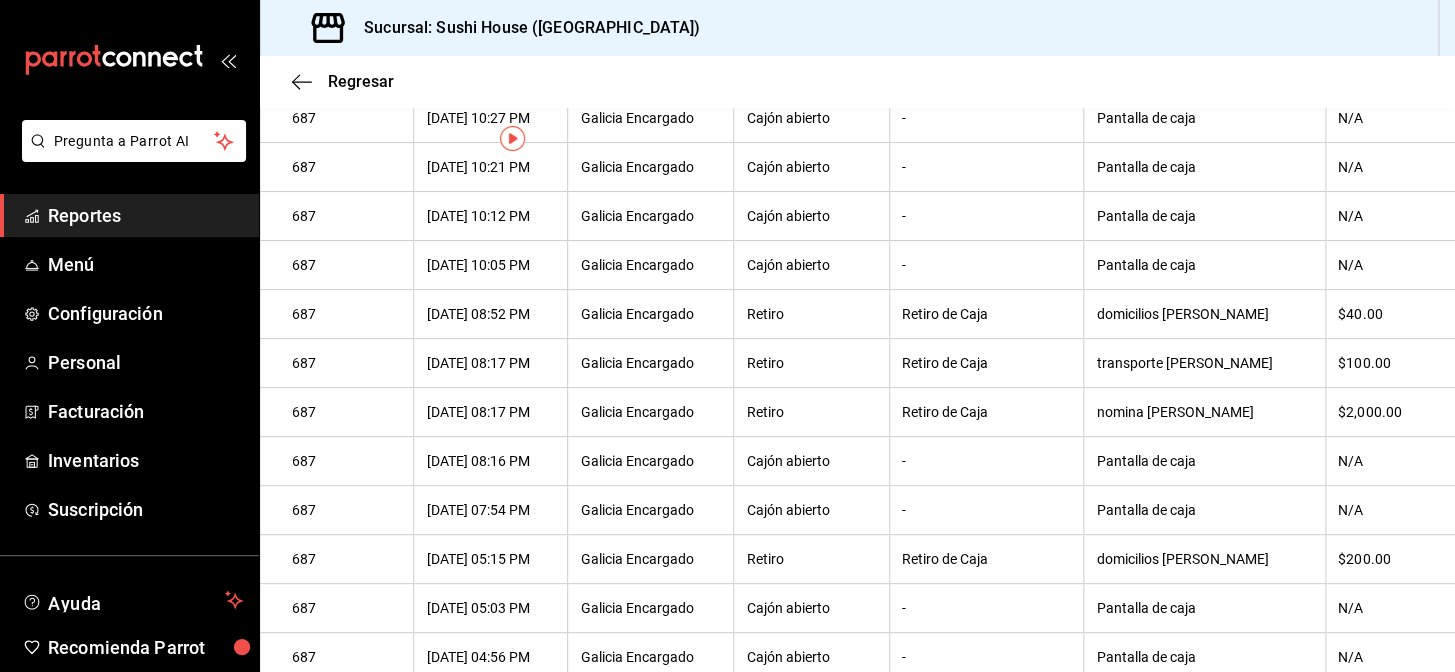 scroll, scrollTop: 0, scrollLeft: 0, axis: both 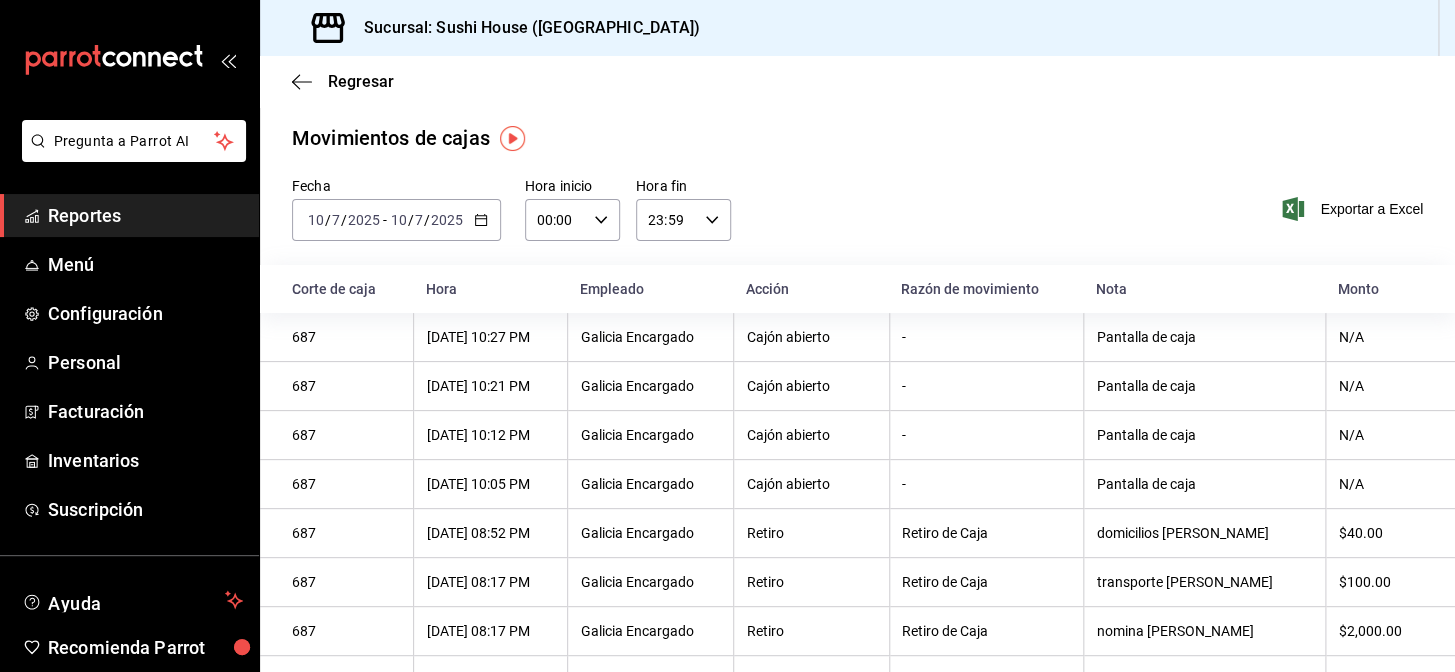 click on "Regresar" at bounding box center [857, 81] 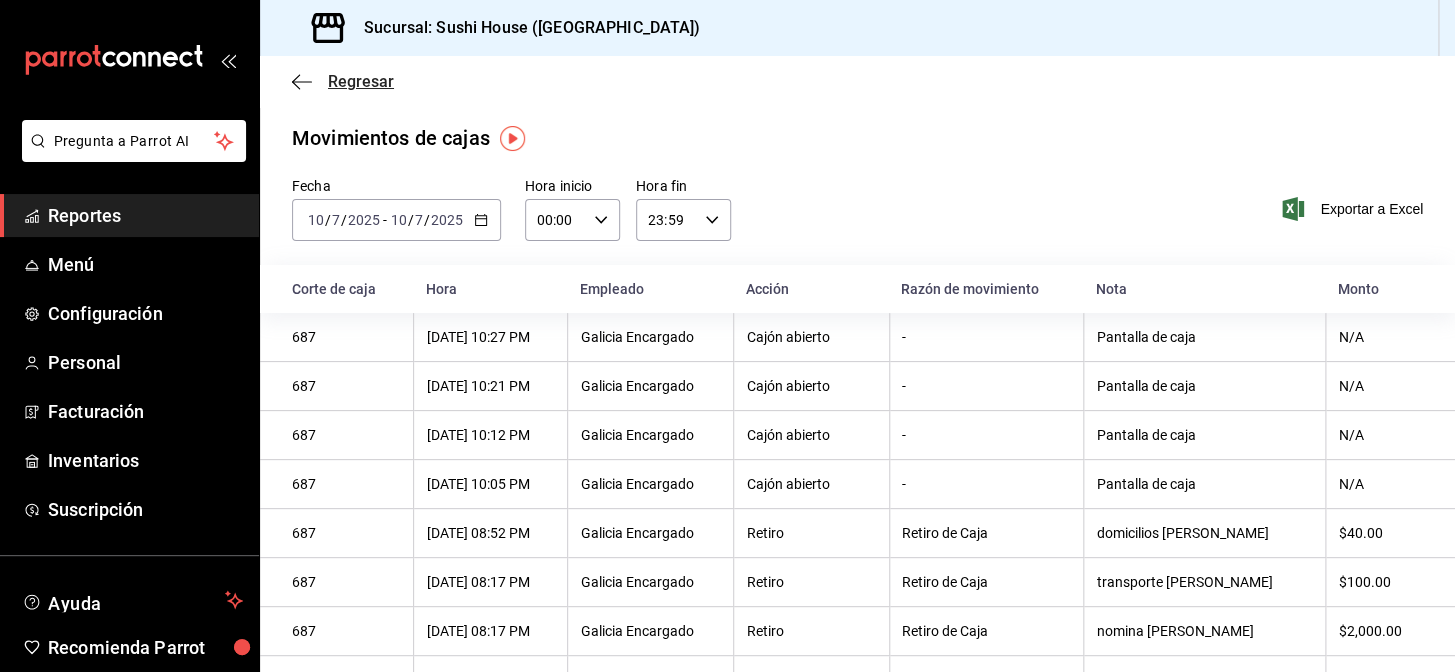 click on "Regresar" at bounding box center (361, 81) 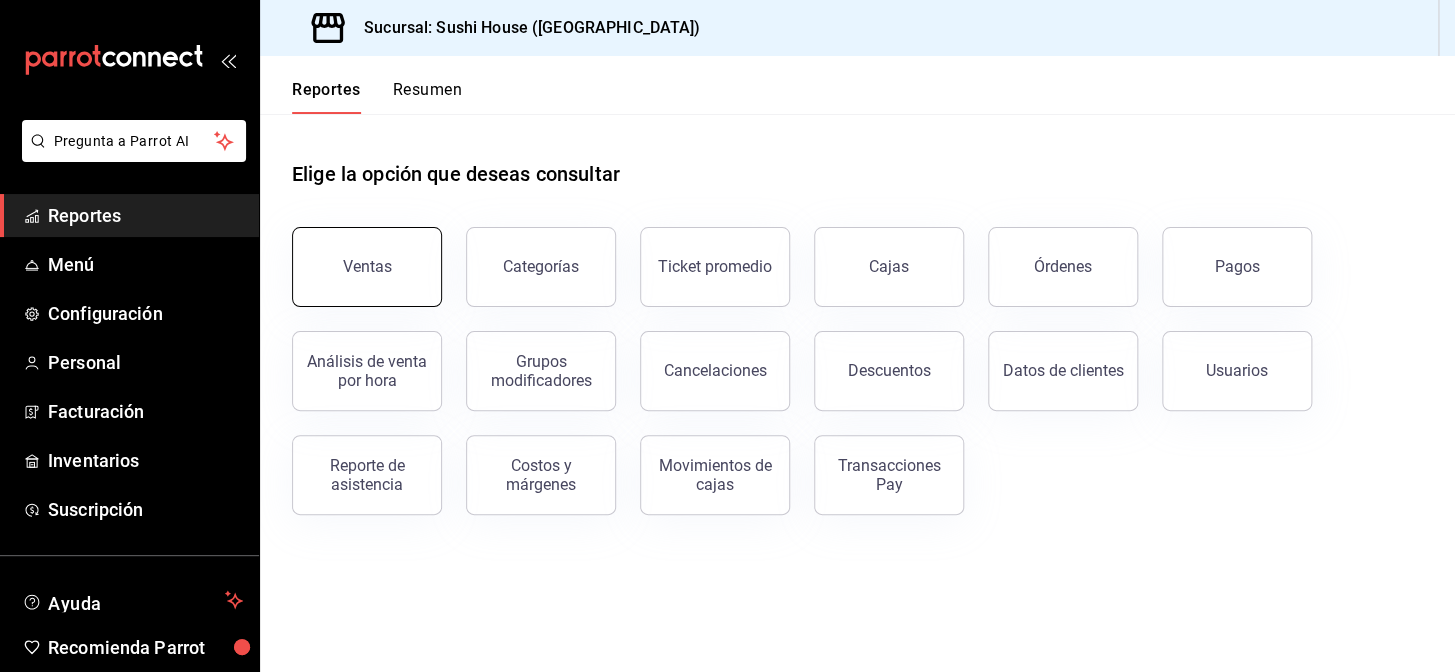 click on "Ventas" at bounding box center [367, 267] 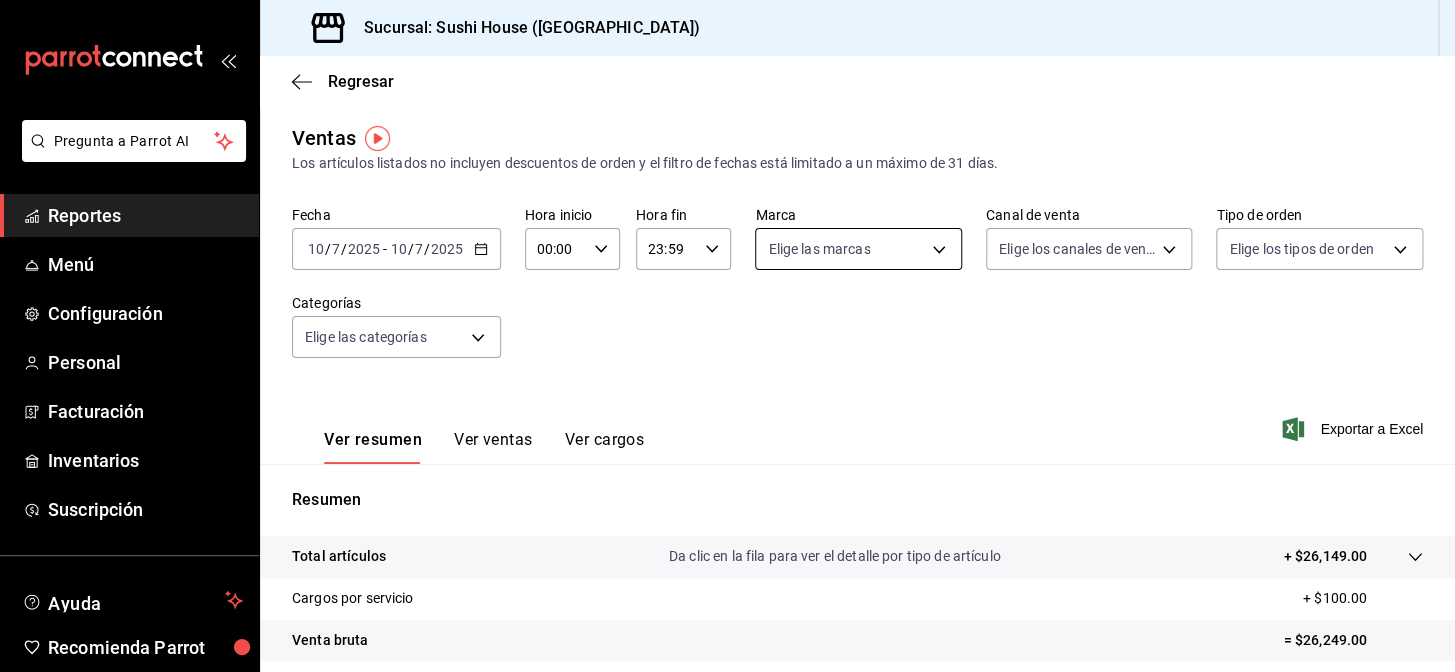 click on "Pregunta a Parrot AI Reportes   Menú   Configuración   Personal   Facturación   Inventarios   Suscripción   Ayuda Recomienda Parrot   Galicia Encargado   Sugerir nueva función   Sucursal: Sushi House ([GEOGRAPHIC_DATA]) Regresar Ventas Los artículos listados no incluyen descuentos de orden y el filtro de fechas está limitado a un máximo de 31 días. Fecha [DATE] [DATE] - [DATE] [DATE] Hora inicio 00:00 Hora inicio Hora fin 23:59 Hora fin Marca Elige las marcas Canal de venta Elige los canales de venta Tipo de orden Elige los tipos de orden Categorías Elige las categorías Ver resumen Ver ventas Ver cargos Exportar a Excel Resumen Total artículos Da clic en la fila para ver el detalle por tipo de artículo + $26,149.00 Cargos por servicio + $100.00 Venta bruta = $26,249.00 Descuentos totales - $6,935.45 Certificados de regalo - $0.00 Venta total = $19,313.55 Impuestos - $2,663.94 Venta neta = $16,649.61 Pregunta a Parrot AI Reportes   Menú   Configuración   Personal   Facturación" at bounding box center (727, 336) 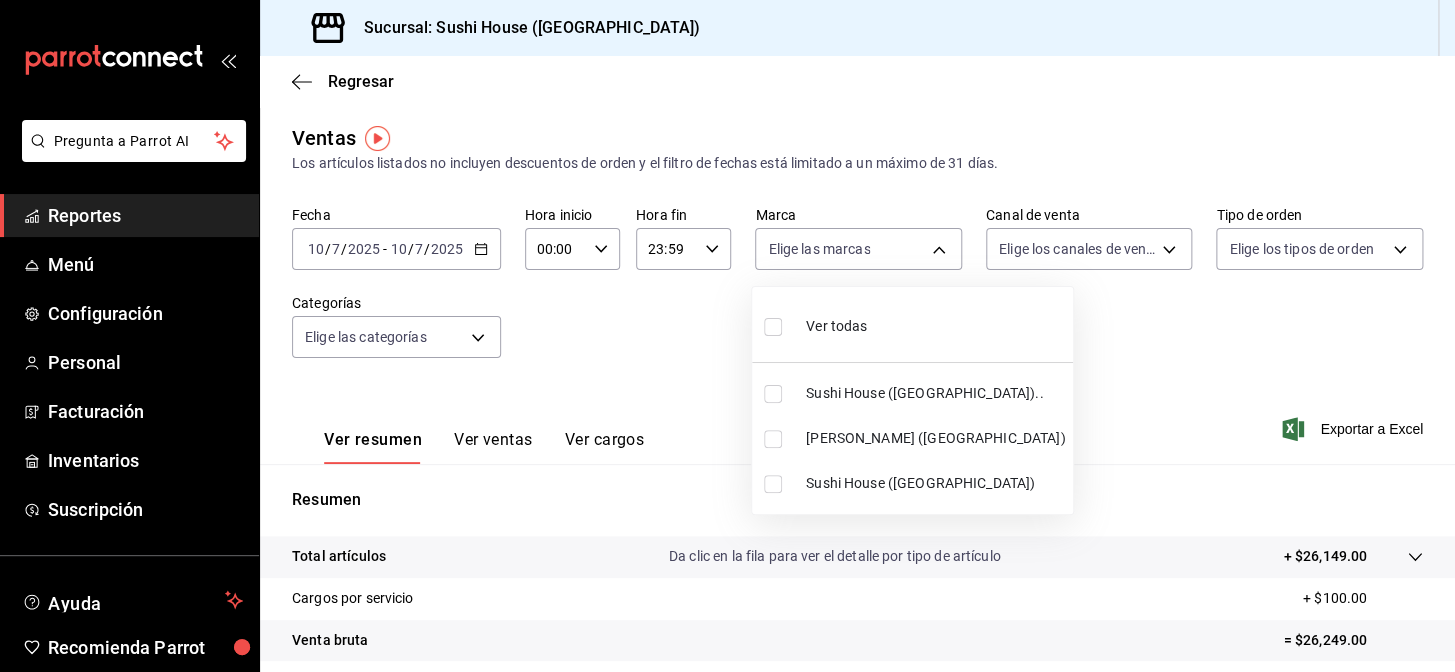 click on "Sushi House ([GEOGRAPHIC_DATA]).." at bounding box center [935, 393] 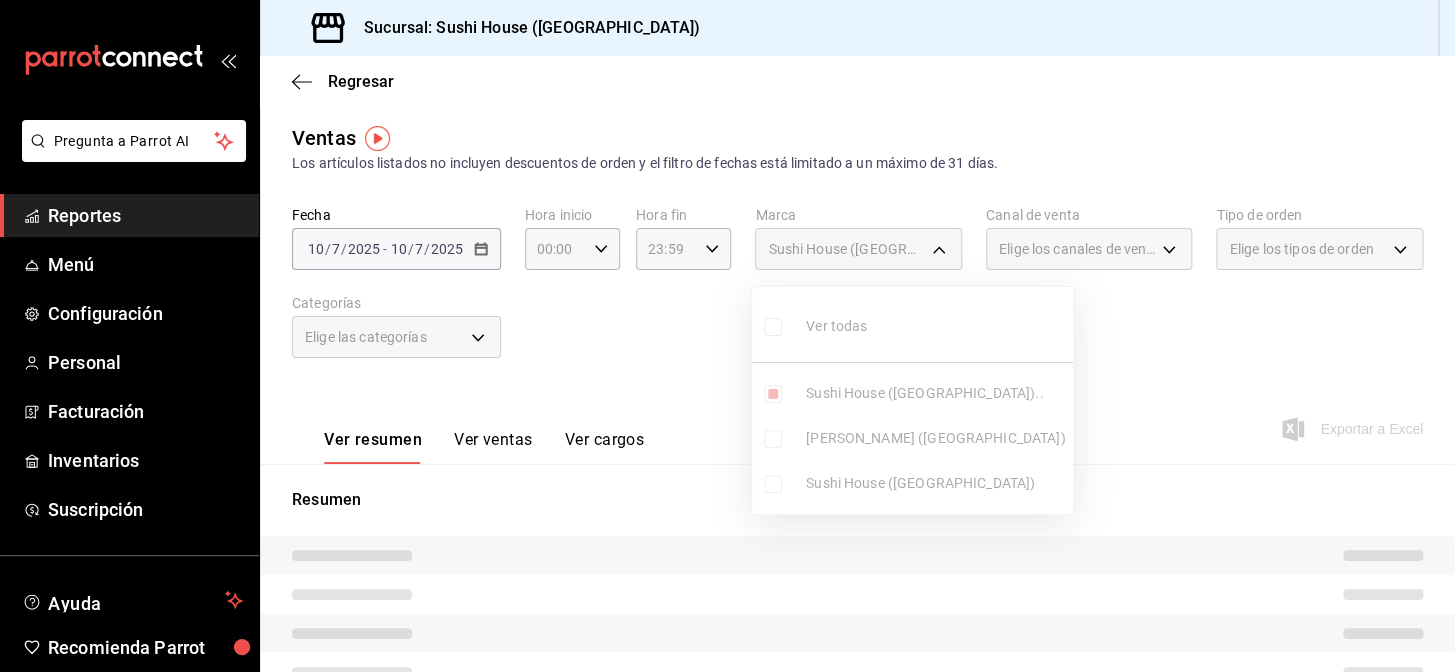 click on "Ver todas Sushi House ([GEOGRAPHIC_DATA]).. Genki Poke ([GEOGRAPHIC_DATA]) [GEOGRAPHIC_DATA] ([GEOGRAPHIC_DATA])" at bounding box center (912, 400) 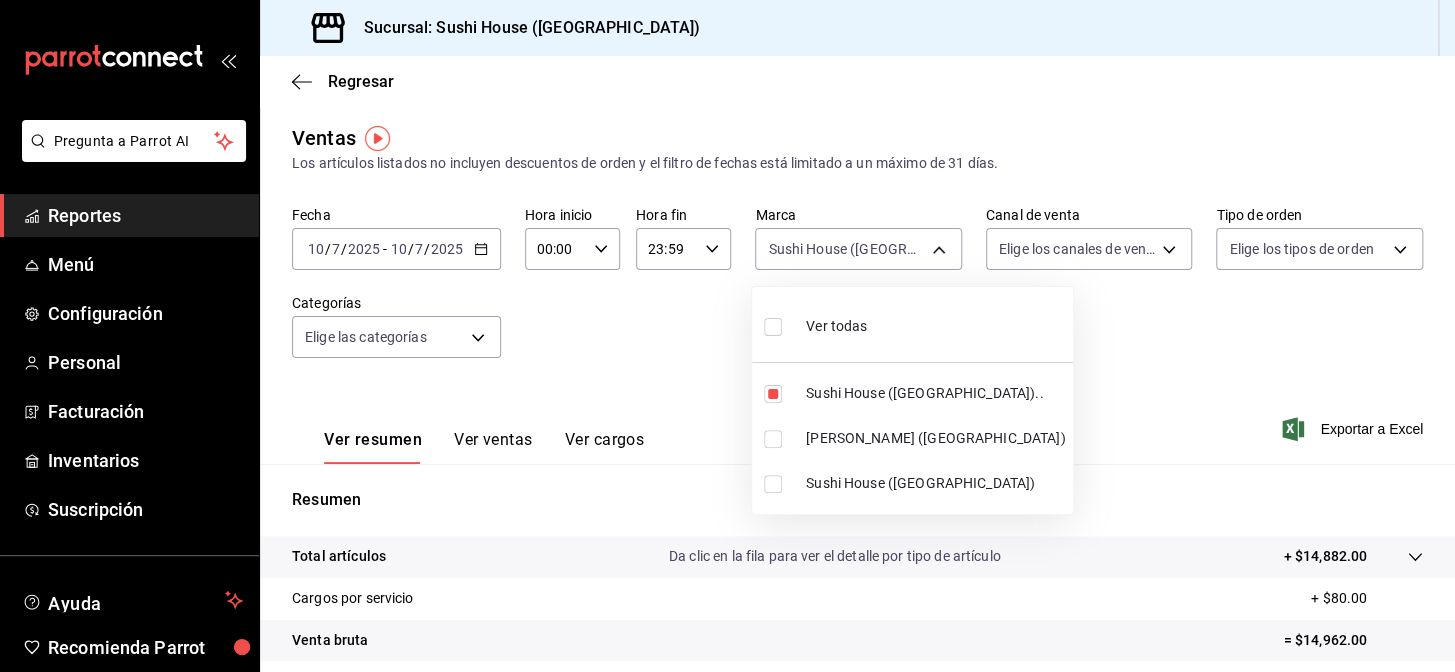 click on "Sushi House ([GEOGRAPHIC_DATA])" at bounding box center (912, 483) 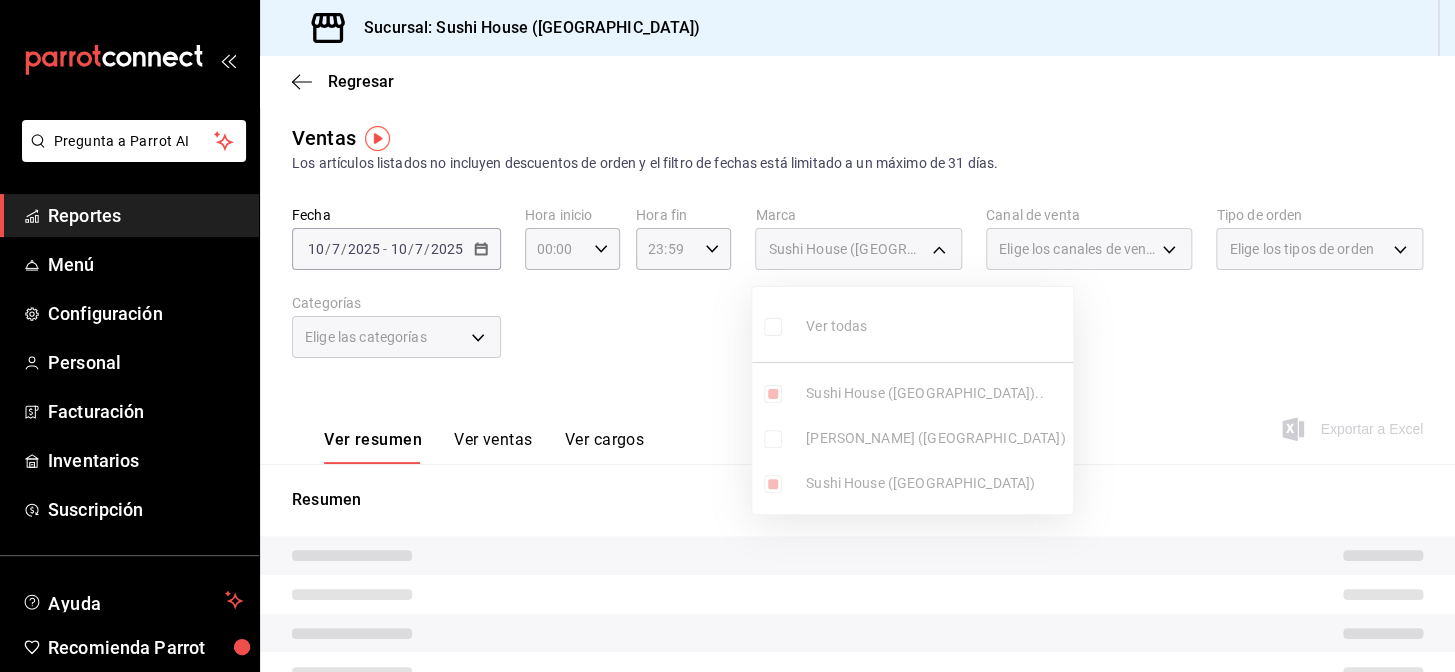 click at bounding box center [727, 336] 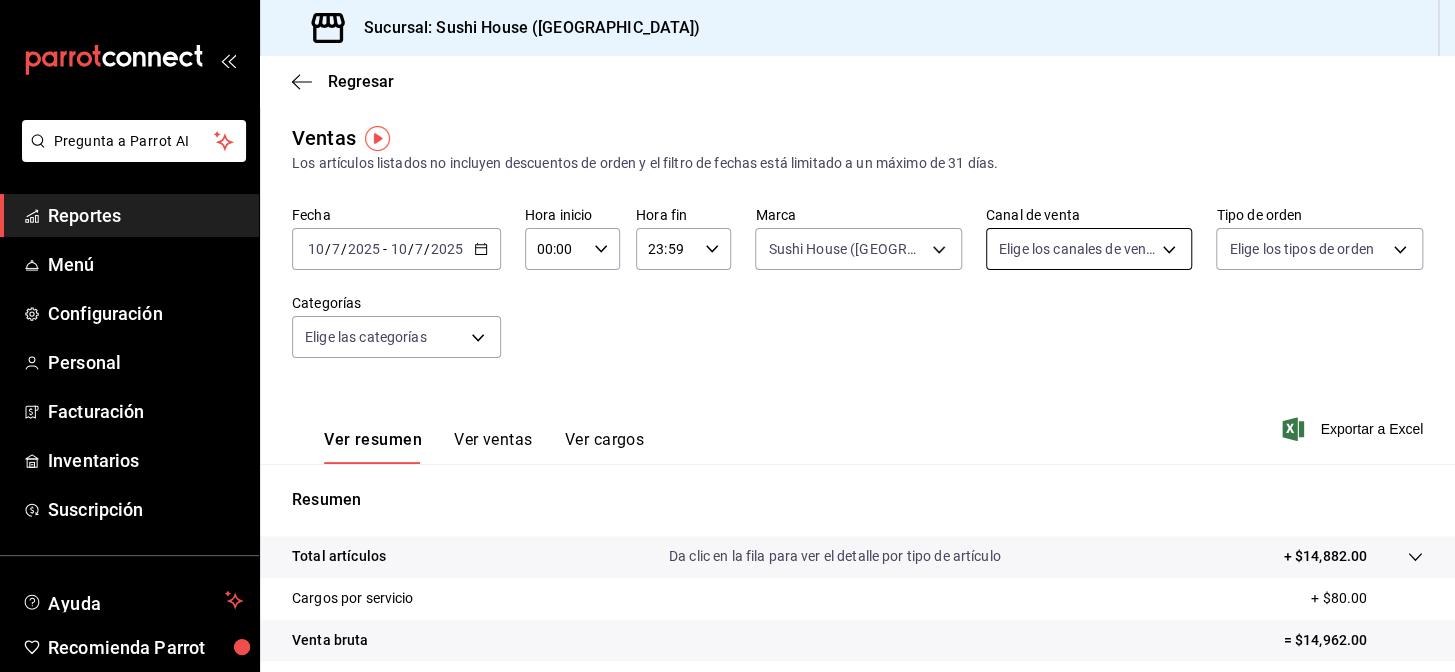 click on "Pregunta a Parrot AI Reportes   Menú   Configuración   Personal   Facturación   Inventarios   Suscripción   Ayuda Recomienda Parrot   Galicia Encargado   Sugerir nueva función   Sucursal: Sushi House ([GEOGRAPHIC_DATA]) Regresar Ventas Los artículos listados no incluyen descuentos de orden y el filtro de fechas está limitado a un máximo de 31 días. Fecha [DATE] [DATE] - [DATE] [DATE] Hora inicio 00:00 Hora inicio Hora fin 23:59 Hora fin Marca Sushi House ([GEOGRAPHIC_DATA]).., [GEOGRAPHIC_DATA] ([GEOGRAPHIC_DATA]) 7dc1bbcc-c854-438a-98a7-f6be28febd34,fc9d632e-e170-447e-9cd5-70bd0bb3e59f Canal de venta Elige los canales de venta Tipo de orden Elige los tipos de orden Categorías Elige las categorías Ver resumen Ver ventas Ver cargos Exportar a Excel Resumen Total artículos Da clic en la fila para ver el detalle por tipo de artículo + $14,882.00 Cargos por servicio + $80.00 Venta bruta = $14,962.00 Descuentos totales - $4,125.10 Certificados de regalo - $0.00 Venta total = $10,836.90 Impuestos - $1,494.74   Menú" at bounding box center [727, 336] 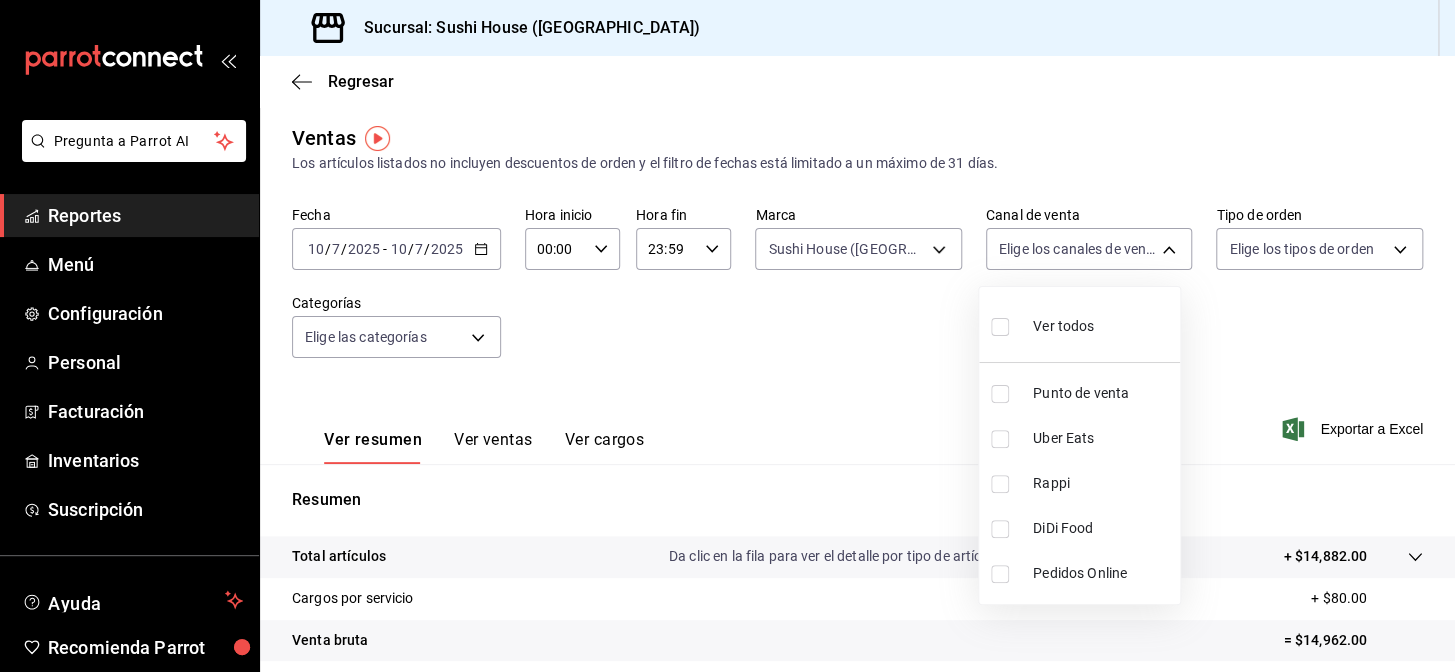 drag, startPoint x: 1065, startPoint y: 487, endPoint x: 1060, endPoint y: 535, distance: 48.259712 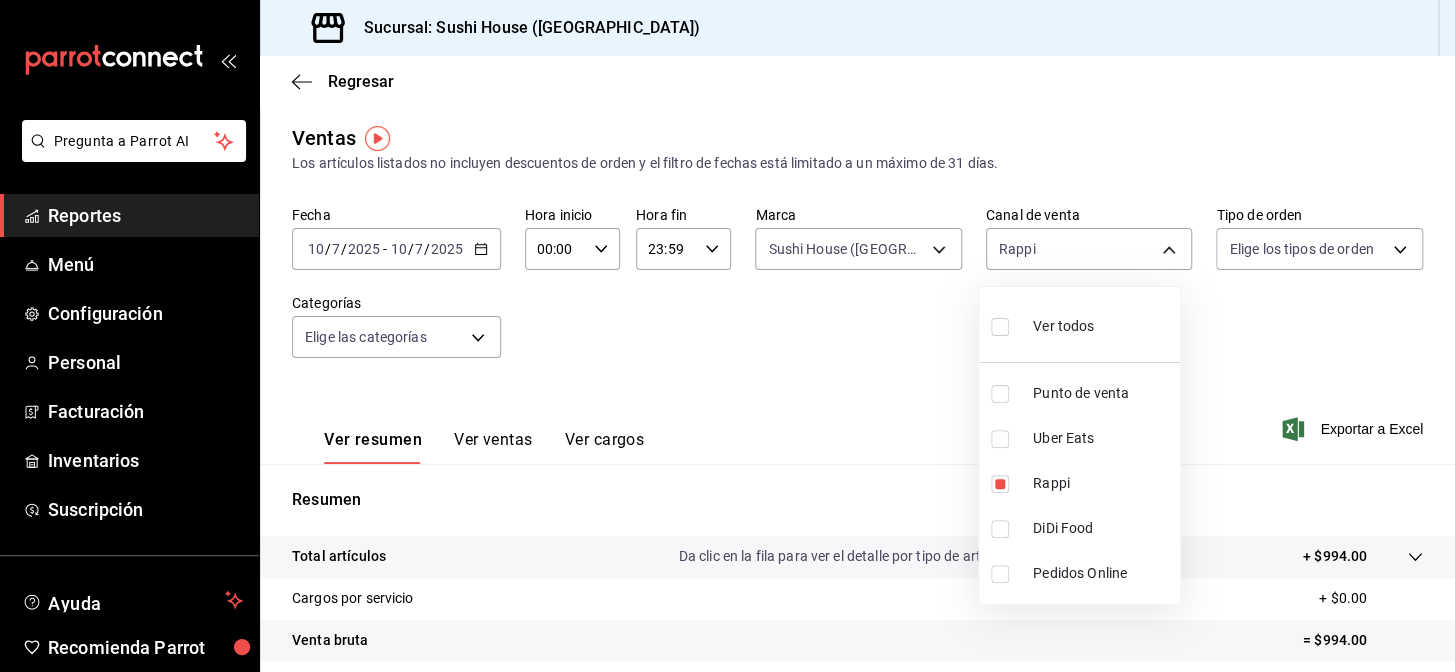 click at bounding box center (727, 336) 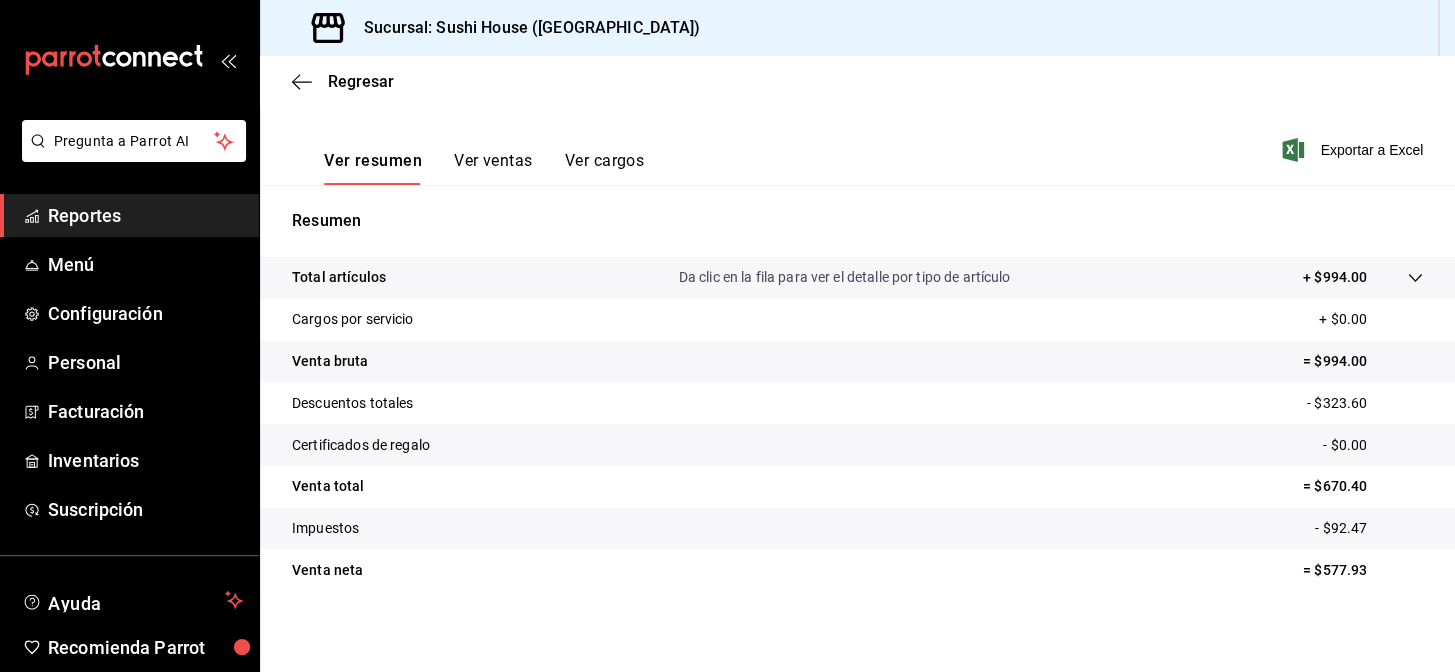 scroll, scrollTop: 286, scrollLeft: 0, axis: vertical 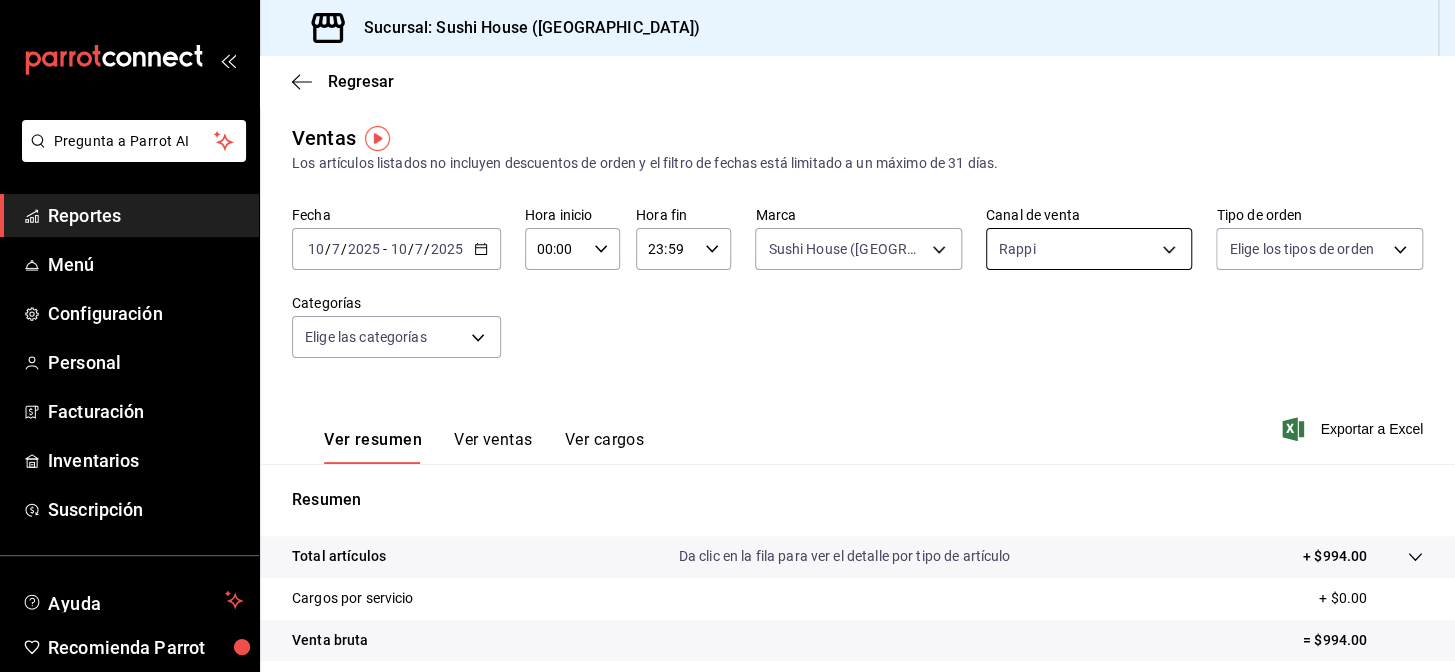 click on "Pregunta a Parrot AI Reportes   Menú   Configuración   Personal   Facturación   Inventarios   Suscripción   Ayuda Recomienda Parrot   Galicia Encargado   Sugerir nueva función   Sucursal: Sushi House ([GEOGRAPHIC_DATA]) Regresar Ventas Los artículos listados no incluyen descuentos de orden y el filtro de fechas está limitado a un máximo de 31 días. Fecha [DATE] [DATE] - [DATE] [DATE] Hora inicio 00:00 Hora inicio Hora fin 23:59 Hora fin Marca Sushi House ([GEOGRAPHIC_DATA]).., [GEOGRAPHIC_DATA] ([GEOGRAPHIC_DATA]) 7dc1bbcc-c854-438a-98a7-f6be28febd34,fc9d632e-e170-447e-9cd5-70bd0bb3e59f Canal de venta Rappi RAPPI Tipo de orden Elige los tipos de orden Categorías Elige las categorías Ver resumen Ver ventas Ver cargos Exportar a Excel Resumen Total artículos Da clic en la fila para ver el detalle por tipo de artículo + $994.00 Cargos por servicio + $0.00 Venta bruta = $994.00 Descuentos totales - $323.60 Certificados de regalo - $0.00 Venta total = $670.40 Impuestos - $92.47 Venta neta = $577.93 Reportes   Menú" at bounding box center (727, 336) 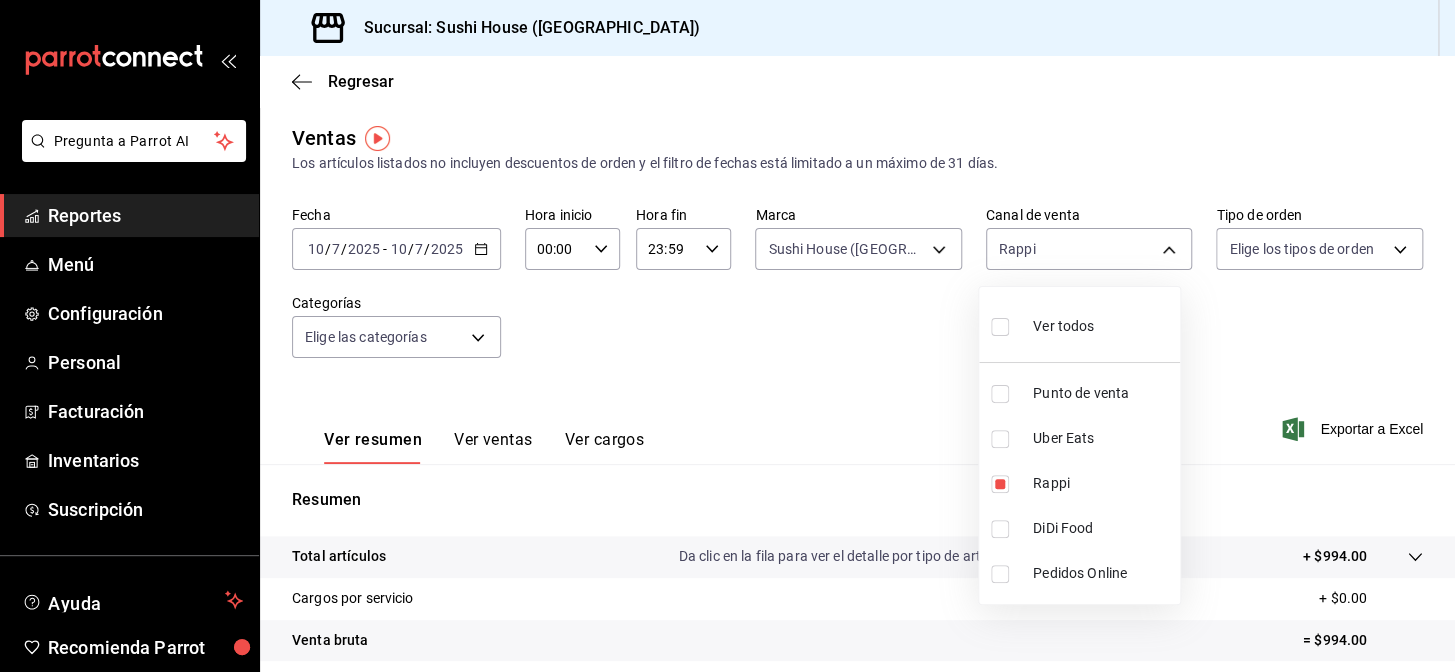 click on "DiDi Food" at bounding box center (1102, 528) 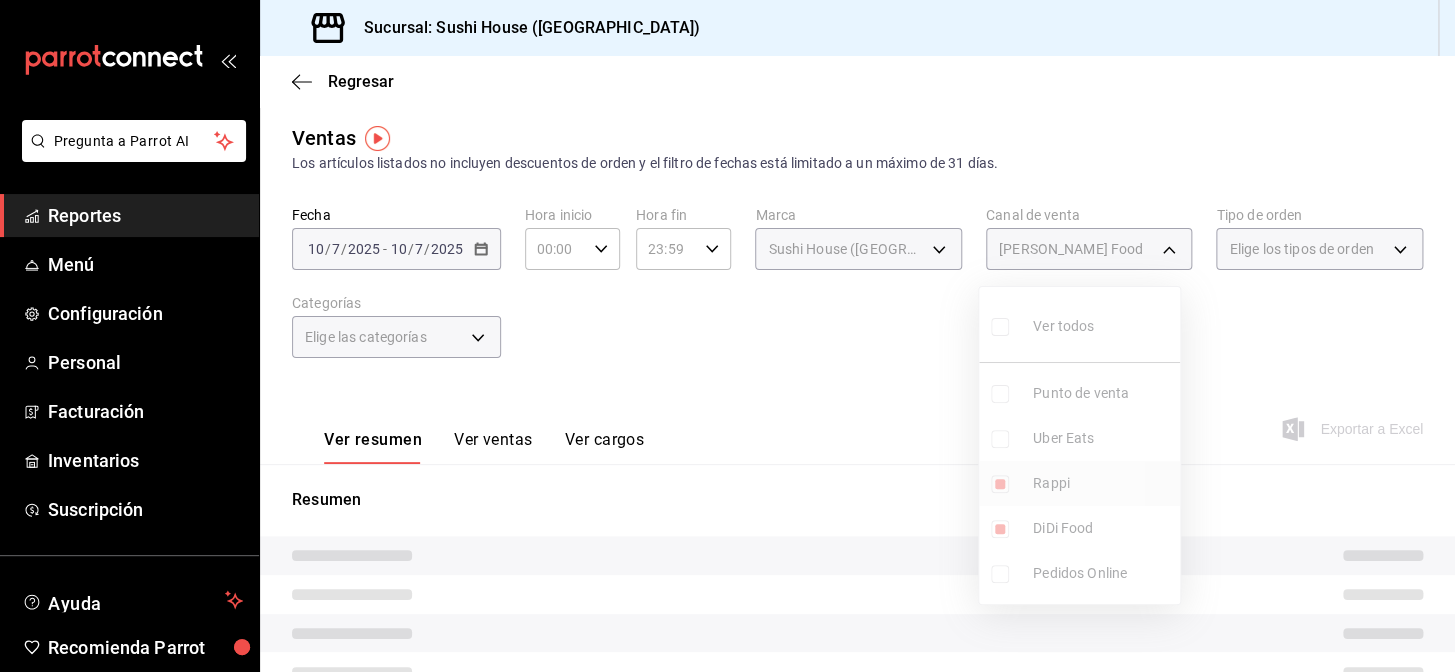 click on "Rappi" at bounding box center (1102, 483) 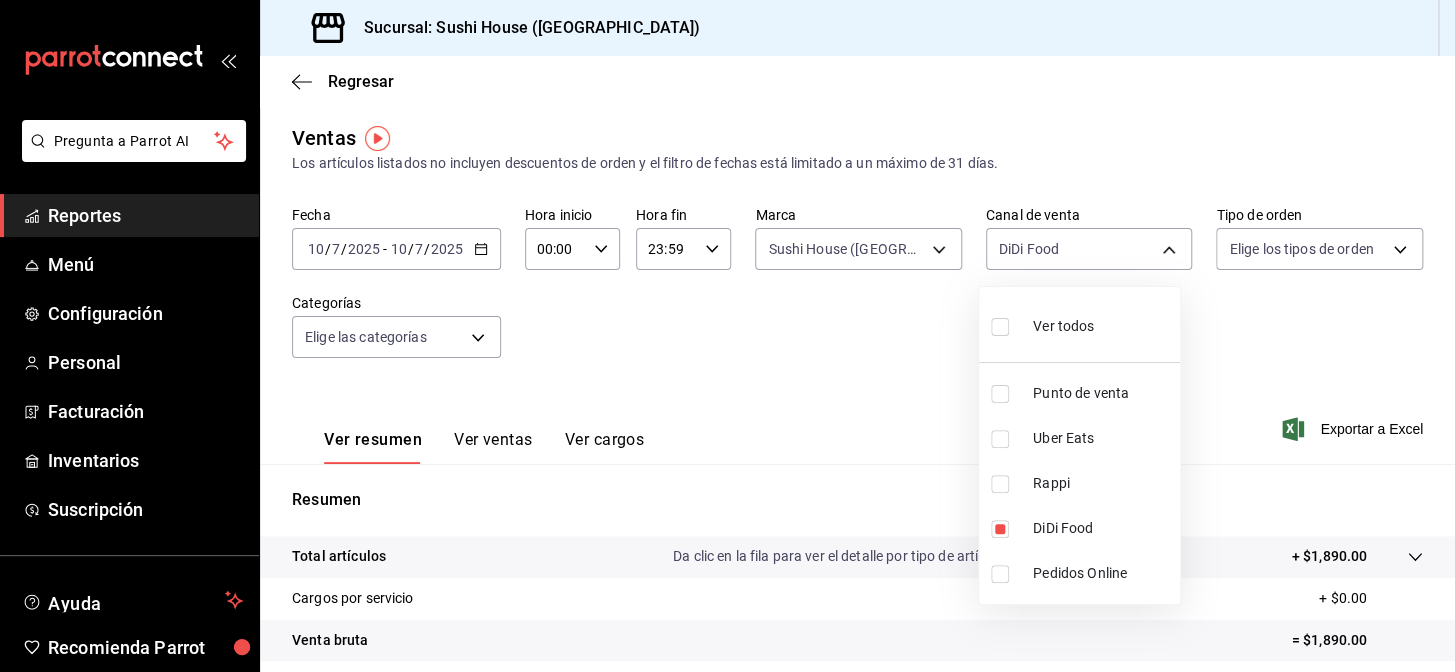 click at bounding box center [727, 336] 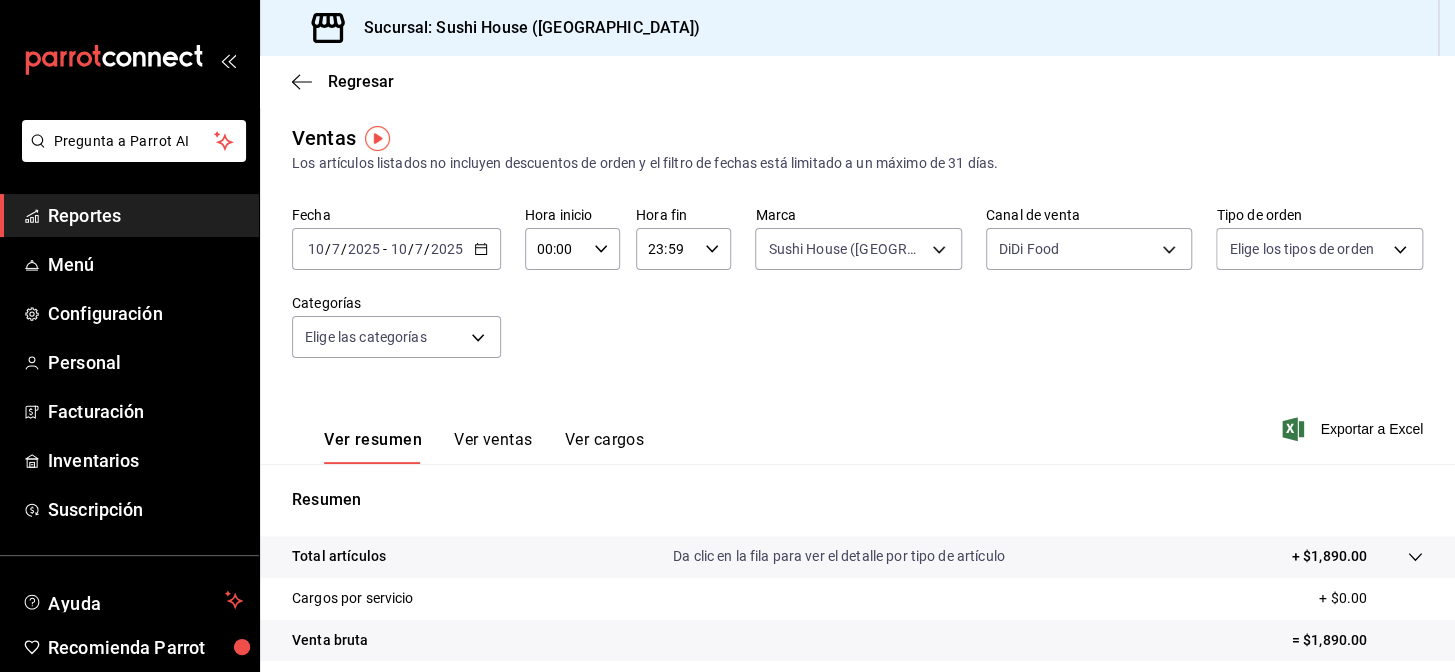 click on "Sushi House ([GEOGRAPHIC_DATA]).., Sushi House ([GEOGRAPHIC_DATA]) 7dc1bbcc-c854-438a-98a7-f6be28febd34,fc9d632e-e170-447e-9cd5-70bd0bb3e59f" at bounding box center (858, 245) 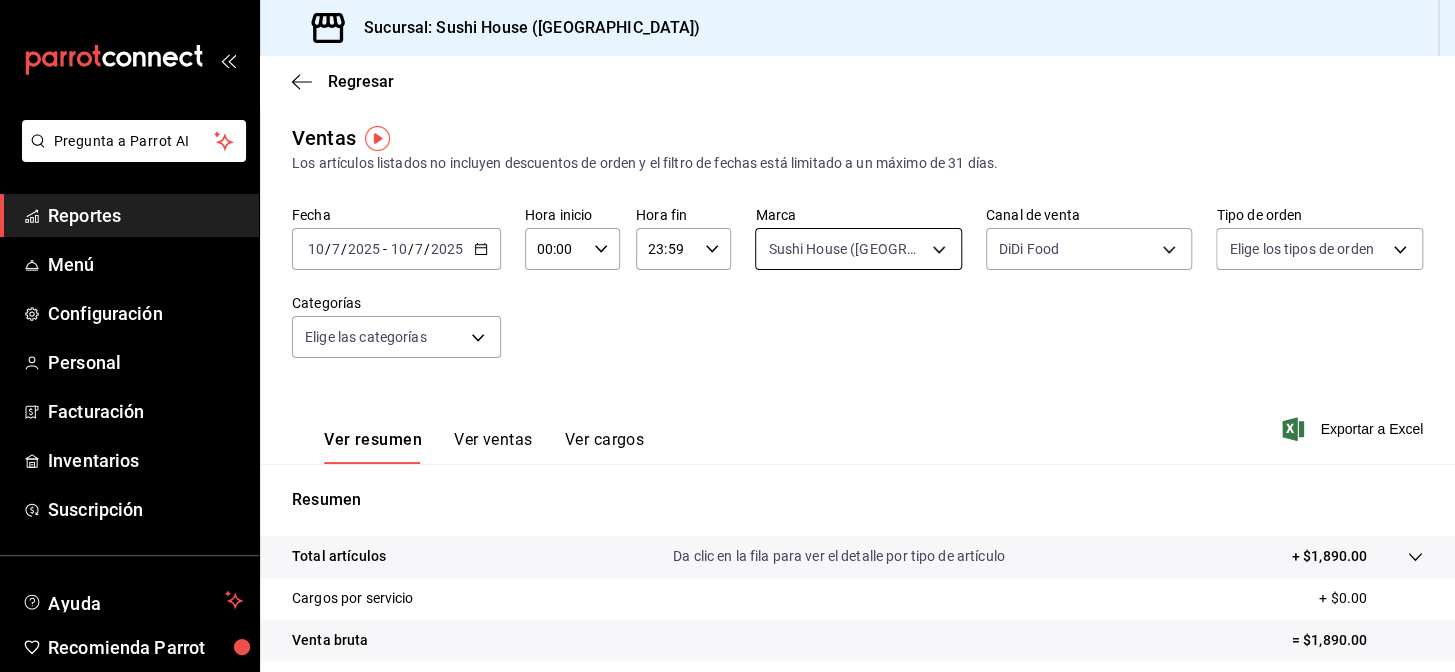 click on "Pregunta a Parrot AI Reportes   Menú   Configuración   Personal   Facturación   Inventarios   Suscripción   Ayuda Recomienda Parrot   Galicia Encargado   Sugerir nueva función   Sucursal: Sushi House ([GEOGRAPHIC_DATA]) Regresar Ventas Los artículos listados no incluyen descuentos de orden y el filtro de fechas está limitado a un máximo de 31 días. Fecha [DATE] [DATE] - [DATE] [DATE] Hora inicio 00:00 Hora inicio Hora fin 23:59 Hora fin Marca Sushi House ([GEOGRAPHIC_DATA]).., [GEOGRAPHIC_DATA] ([GEOGRAPHIC_DATA]) 7dc1bbcc-c854-438a-98a7-f6be28febd34,fc9d632e-e170-447e-9cd5-70bd0bb3e59f Canal de venta DiDi Food DIDI_FOOD Tipo de orden Elige los tipos de orden Categorías Elige las categorías Ver resumen Ver ventas Ver cargos Exportar a Excel Resumen Total artículos Da clic en la fila para ver el detalle por tipo de artículo + $1,890.00 Cargos por servicio + $0.00 Venta bruta = $1,890.00 Descuentos totales - $871.65 Certificados de regalo - $0.00 Venta total = $1,018.35 Impuestos - $140.46 Venta neta = $877.89" at bounding box center (727, 336) 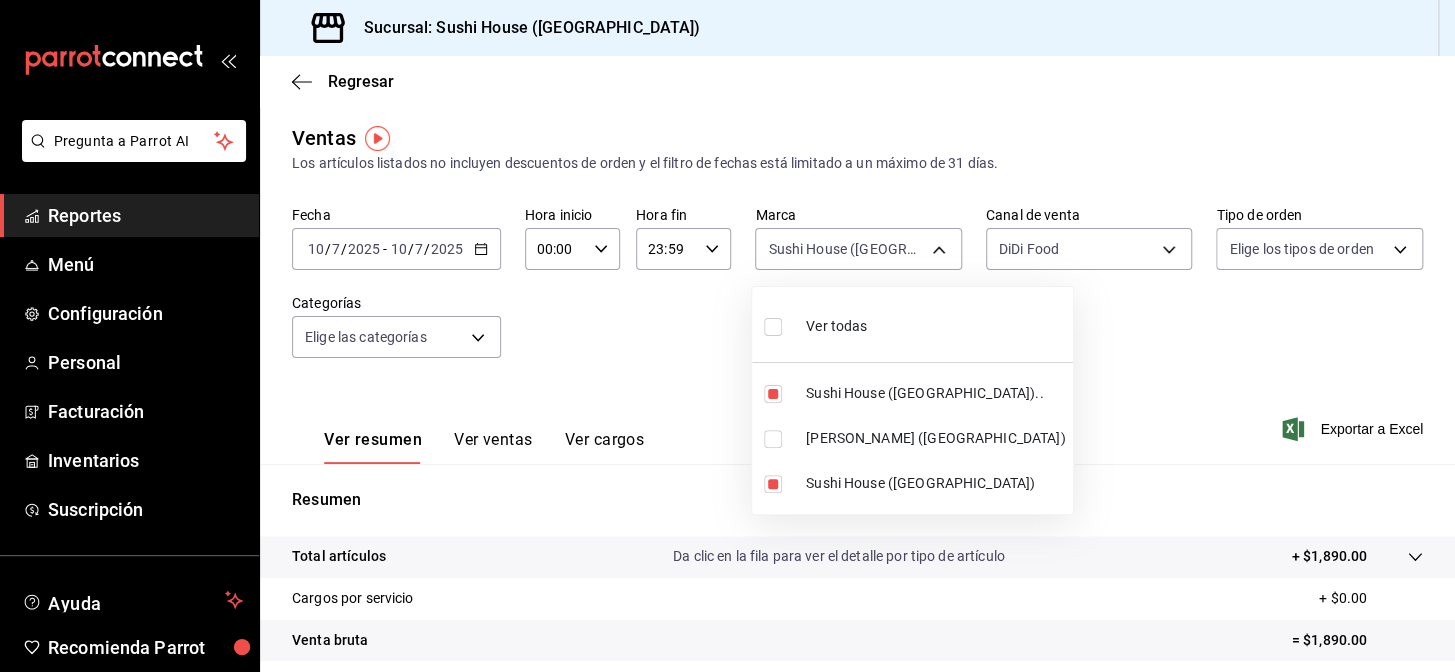 click at bounding box center (727, 336) 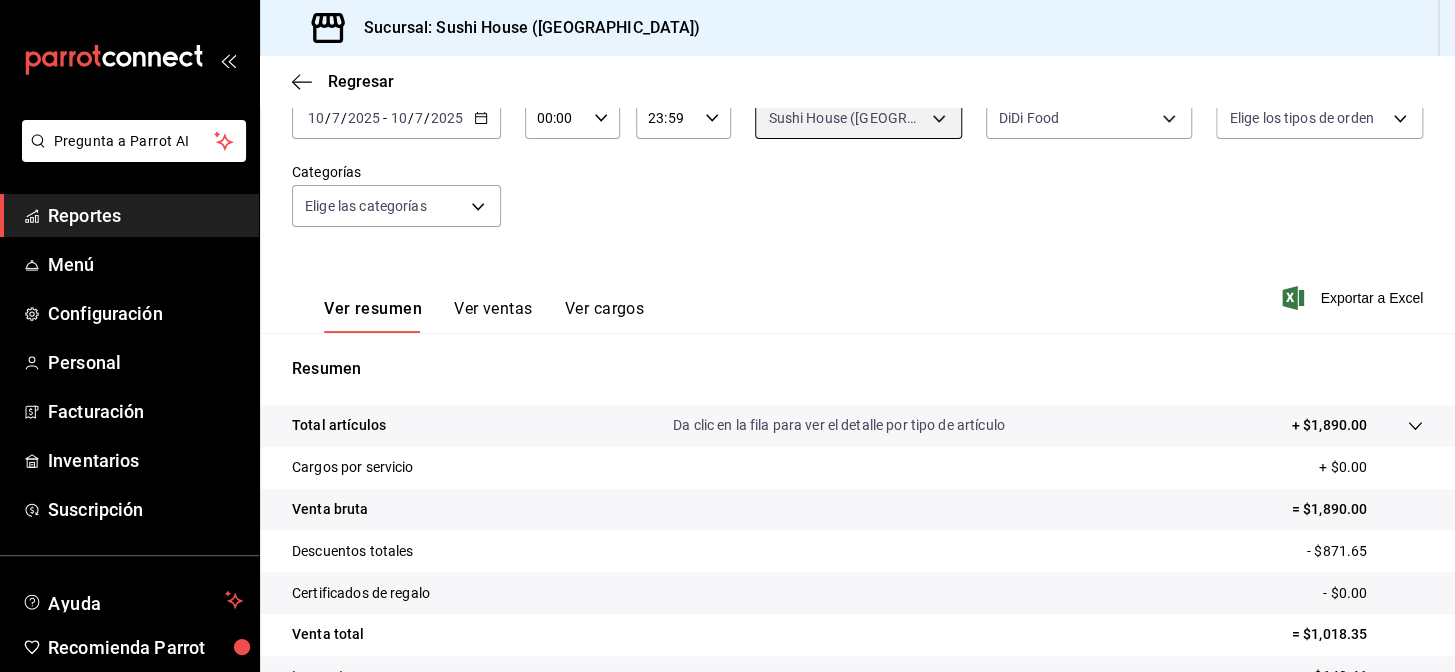 scroll, scrollTop: 286, scrollLeft: 0, axis: vertical 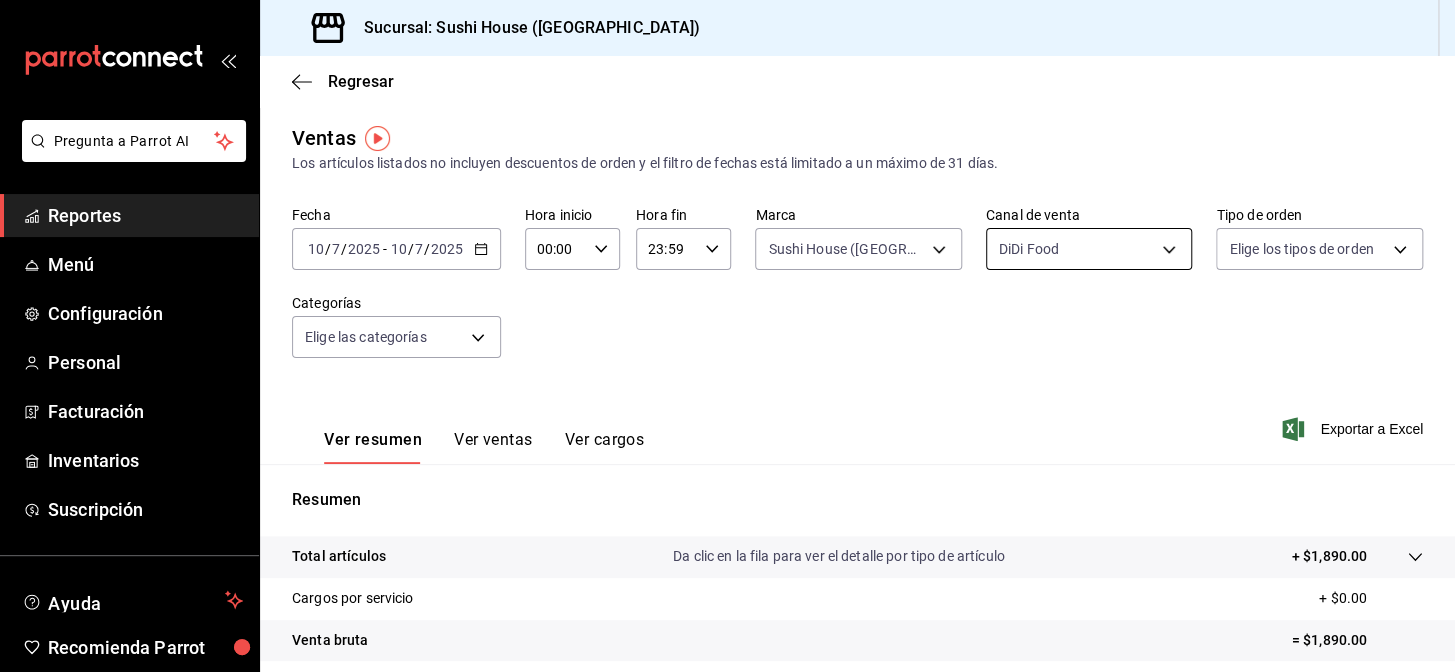 click on "Pregunta a Parrot AI Reportes   Menú   Configuración   Personal   Facturación   Inventarios   Suscripción   Ayuda Recomienda Parrot   Galicia Encargado   Sugerir nueva función   Sucursal: Sushi House ([GEOGRAPHIC_DATA]) Regresar Ventas Los artículos listados no incluyen descuentos de orden y el filtro de fechas está limitado a un máximo de 31 días. Fecha [DATE] [DATE] - [DATE] [DATE] Hora inicio 00:00 Hora inicio Hora fin 23:59 Hora fin Marca Sushi House ([GEOGRAPHIC_DATA]).., [GEOGRAPHIC_DATA] ([GEOGRAPHIC_DATA]) 7dc1bbcc-c854-438a-98a7-f6be28febd34,fc9d632e-e170-447e-9cd5-70bd0bb3e59f Canal de venta DiDi Food DIDI_FOOD Tipo de orden Elige los tipos de orden Categorías Elige las categorías Ver resumen Ver ventas Ver cargos Exportar a Excel Resumen Total artículos Da clic en la fila para ver el detalle por tipo de artículo + $1,890.00 Cargos por servicio + $0.00 Venta bruta = $1,890.00 Descuentos totales - $871.65 Certificados de regalo - $0.00 Venta total = $1,018.35 Impuestos - $140.46 Venta neta = $877.89" at bounding box center [727, 336] 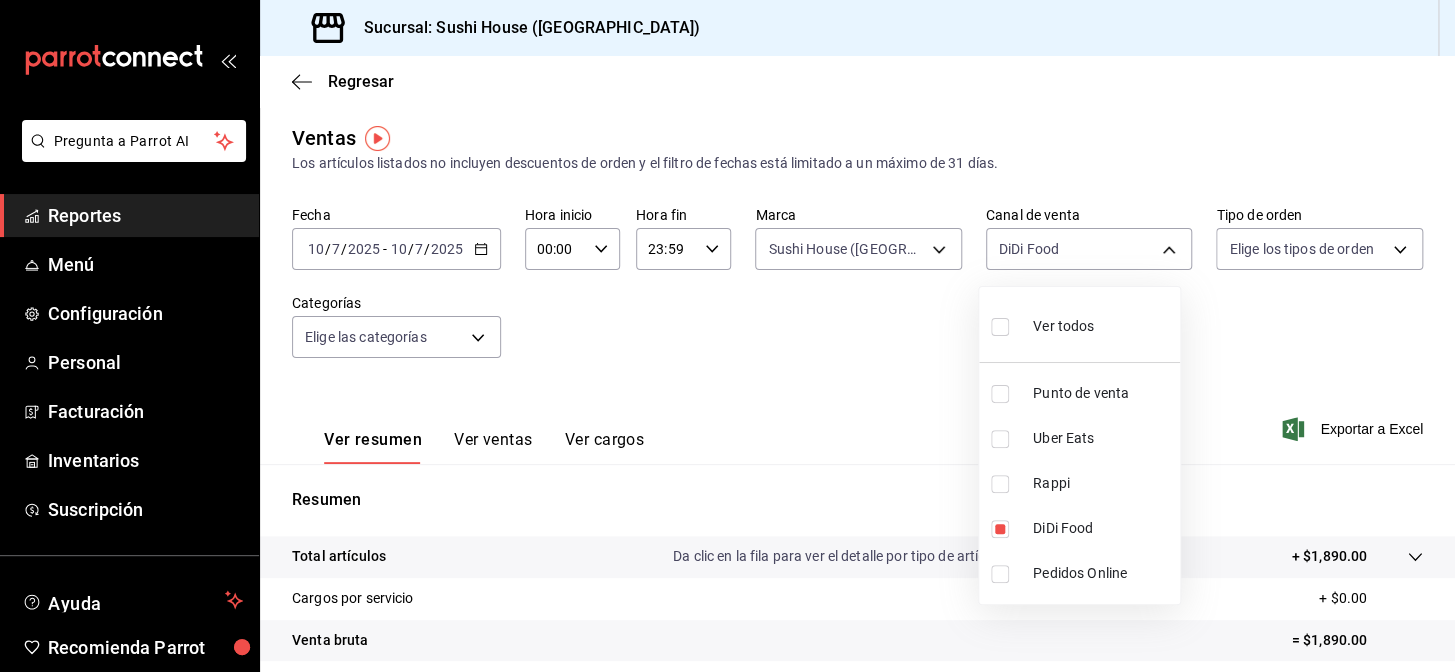 click on "Uber Eats" at bounding box center (1102, 438) 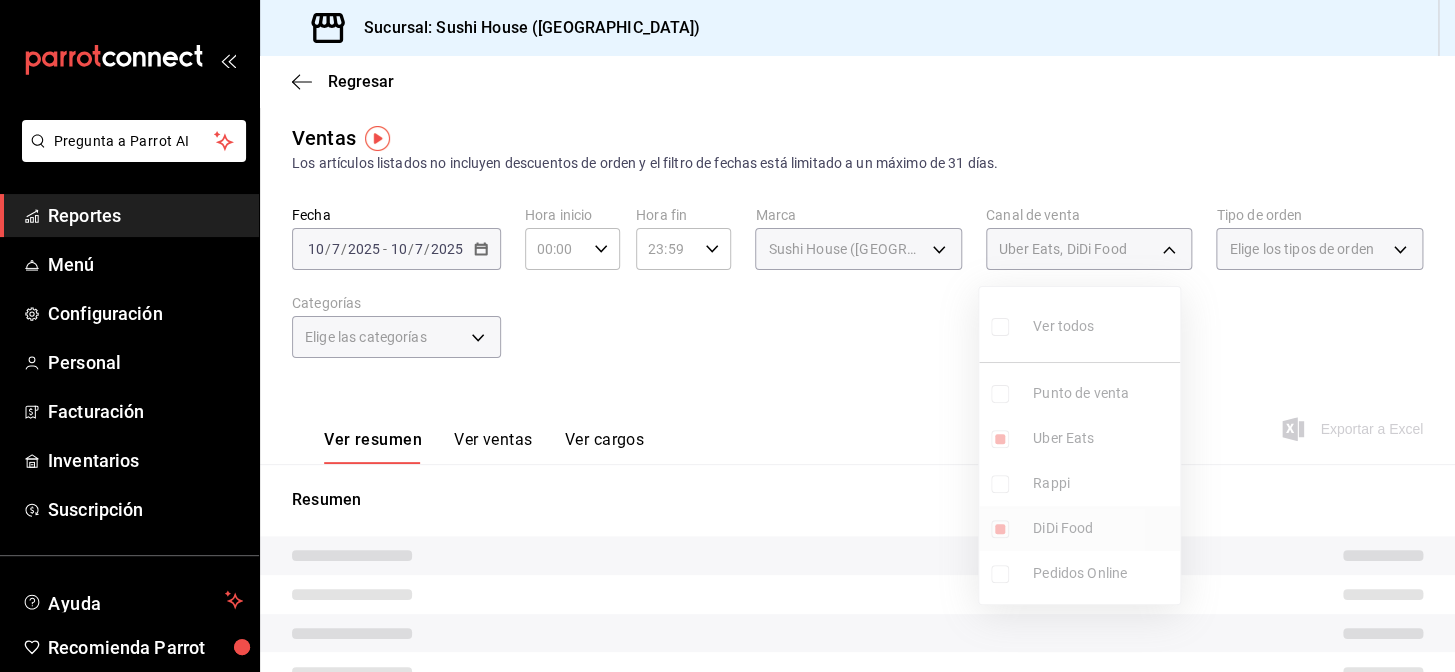 drag, startPoint x: 1064, startPoint y: 529, endPoint x: 1054, endPoint y: 525, distance: 10.770329 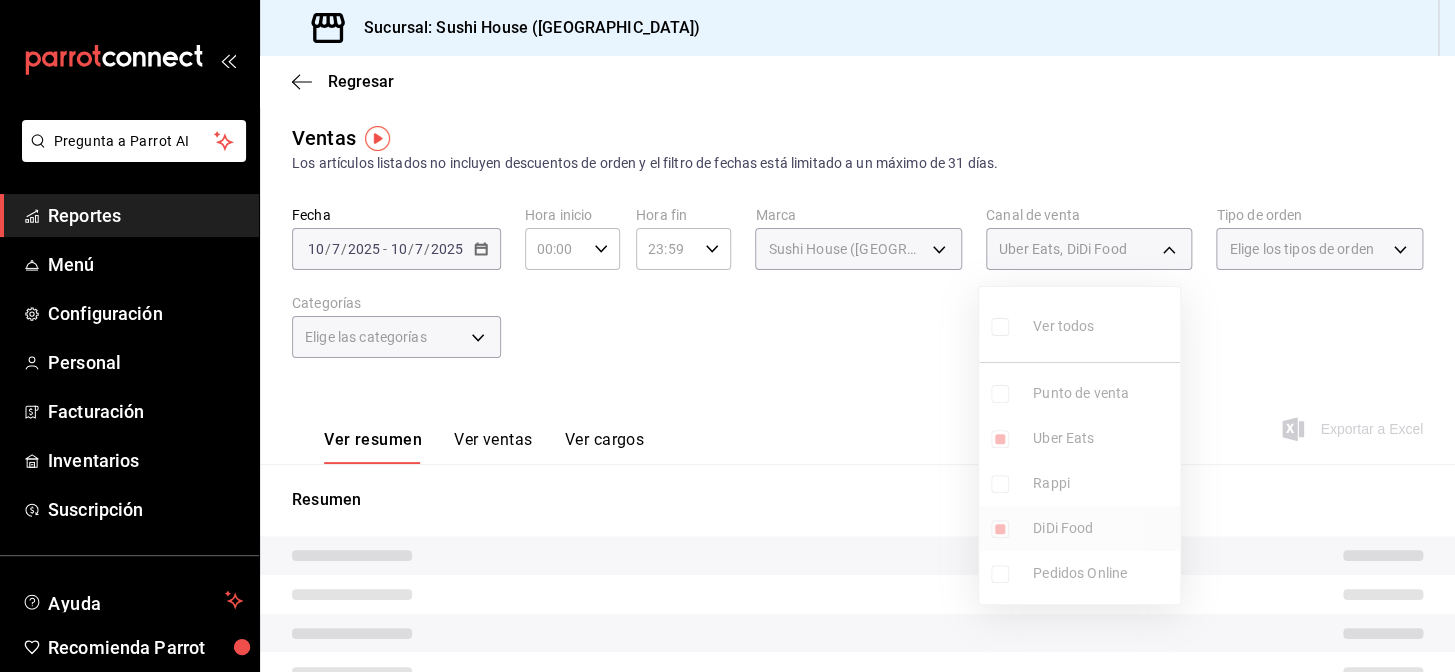 click on "DiDi Food" at bounding box center [1102, 528] 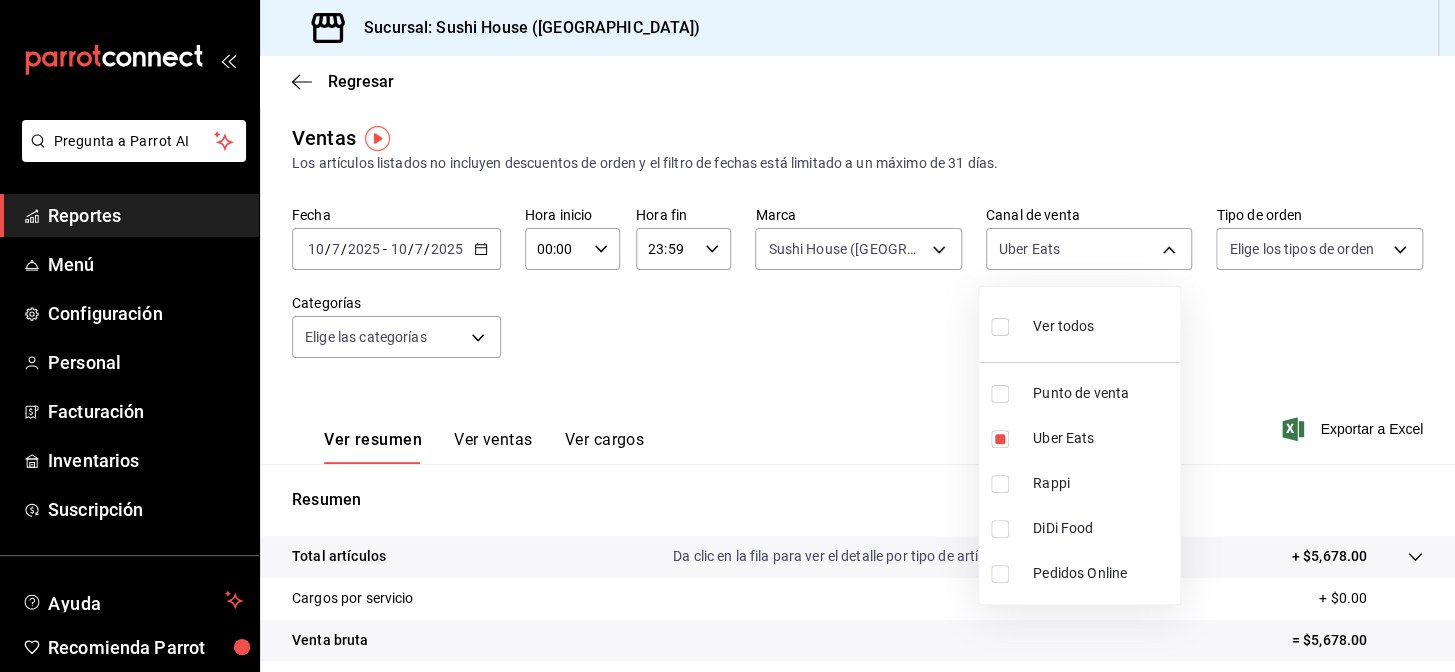 click at bounding box center [727, 336] 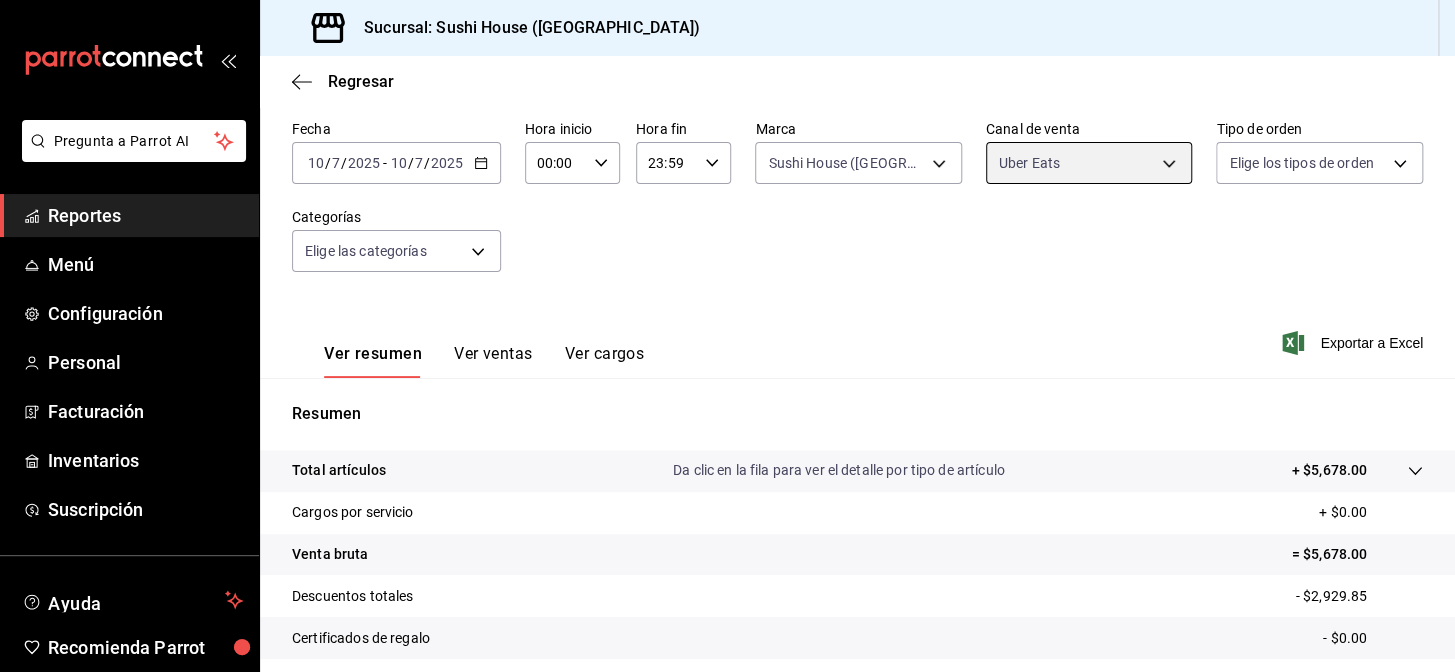 scroll, scrollTop: 286, scrollLeft: 0, axis: vertical 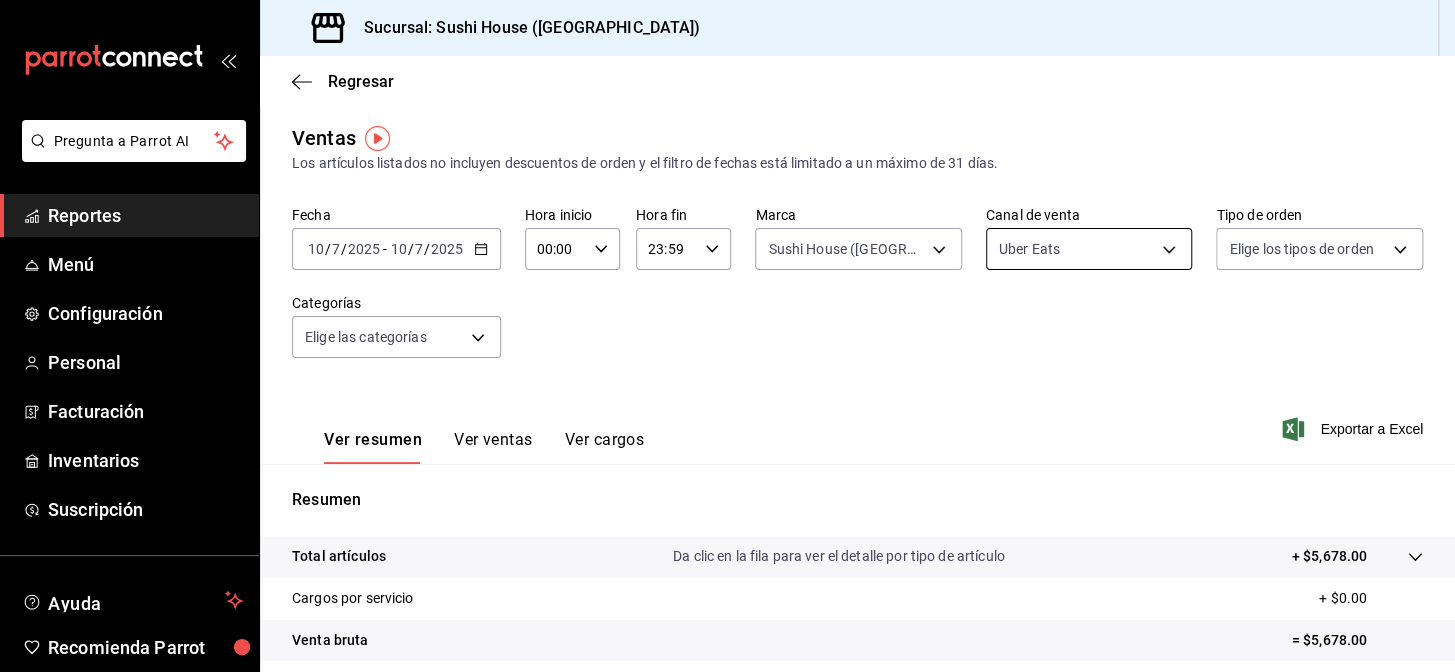 click on "Pregunta a Parrot AI Reportes   Menú   Configuración   Personal   Facturación   Inventarios   Suscripción   Ayuda Recomienda Parrot   Galicia Encargado   Sugerir nueva función   Sucursal: Sushi House ([GEOGRAPHIC_DATA]) Regresar Ventas Los artículos listados no incluyen descuentos de orden y el filtro de fechas está limitado a un máximo de 31 días. Fecha [DATE] [DATE] - [DATE] [DATE] Hora inicio 00:00 Hora inicio Hora fin 23:59 Hora fin Marca Sushi House ([GEOGRAPHIC_DATA]).., [GEOGRAPHIC_DATA] ([GEOGRAPHIC_DATA]) 7dc1bbcc-c854-438a-98a7-f6be28febd34,fc9d632e-e170-447e-9cd5-70bd0bb3e59f Canal de venta Uber Eats UBER_EATS Tipo de orden Elige los tipos de orden Categorías Elige las categorías Ver resumen Ver ventas Ver cargos Exportar a Excel Resumen Total artículos Da clic en la fila para ver el detalle por tipo de artículo + $5,678.00 Cargos por servicio + $0.00 Venta bruta = $5,678.00 Descuentos totales - $2,929.85 Certificados de regalo - $0.00 Venta total = $2,748.15 Impuestos - $379.06 Venta neta Reportes" at bounding box center [727, 336] 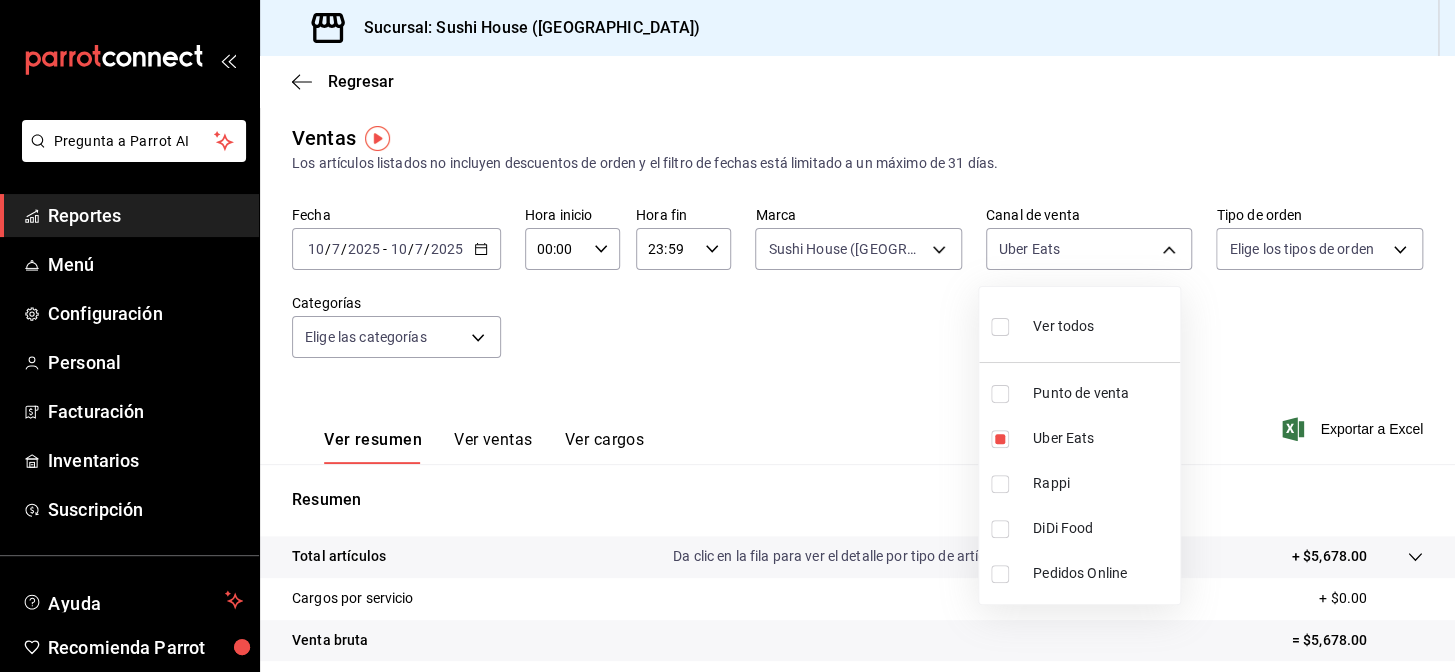 click at bounding box center [727, 336] 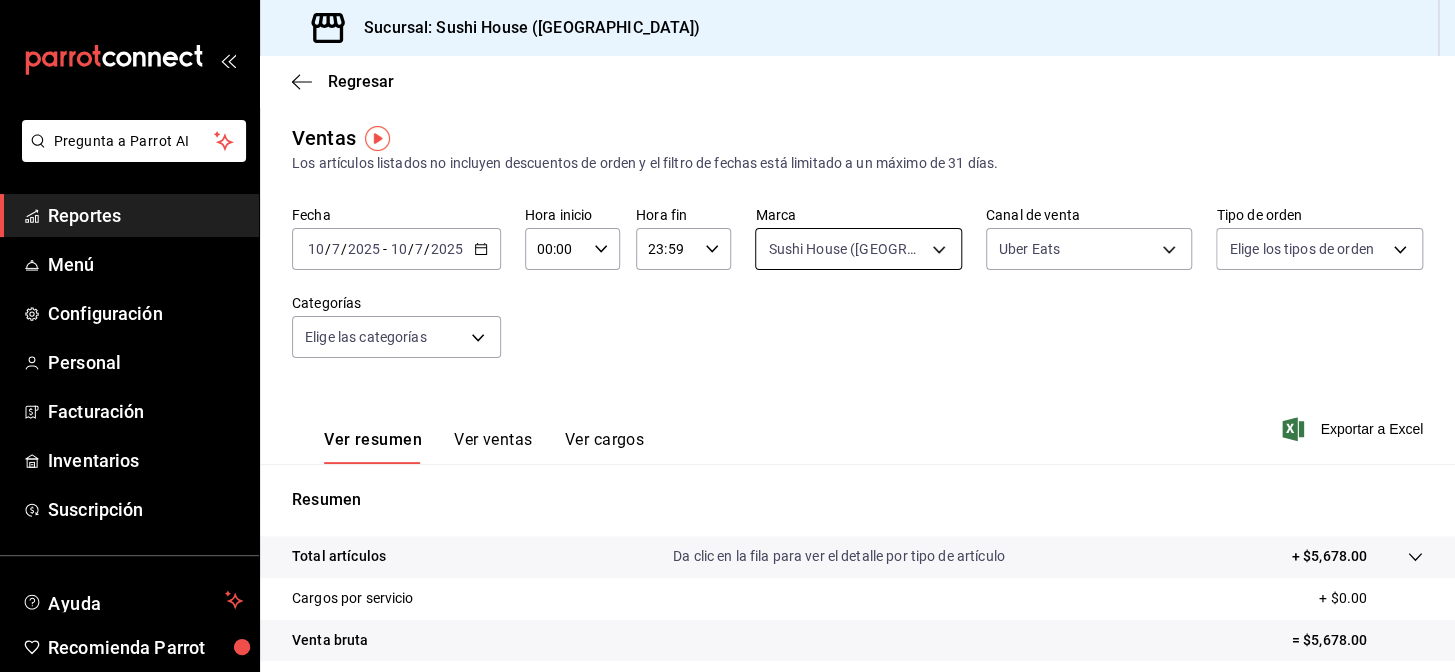 click on "Pregunta a Parrot AI Reportes   Menú   Configuración   Personal   Facturación   Inventarios   Suscripción   Ayuda Recomienda Parrot   Galicia Encargado   Sugerir nueva función   Sucursal: Sushi House ([GEOGRAPHIC_DATA]) Regresar Ventas Los artículos listados no incluyen descuentos de orden y el filtro de fechas está limitado a un máximo de 31 días. Fecha [DATE] [DATE] - [DATE] [DATE] Hora inicio 00:00 Hora inicio Hora fin 23:59 Hora fin Marca Sushi House ([GEOGRAPHIC_DATA]).., [GEOGRAPHIC_DATA] ([GEOGRAPHIC_DATA]) 7dc1bbcc-c854-438a-98a7-f6be28febd34,fc9d632e-e170-447e-9cd5-70bd0bb3e59f Canal de venta Uber Eats UBER_EATS Tipo de orden Elige los tipos de orden Categorías Elige las categorías Ver resumen Ver ventas Ver cargos Exportar a Excel Resumen Total artículos Da clic en la fila para ver el detalle por tipo de artículo + $5,678.00 Cargos por servicio + $0.00 Venta bruta = $5,678.00 Descuentos totales - $2,929.85 Certificados de regalo - $0.00 Venta total = $2,748.15 Impuestos - $379.06 Venta neta Reportes" at bounding box center (727, 336) 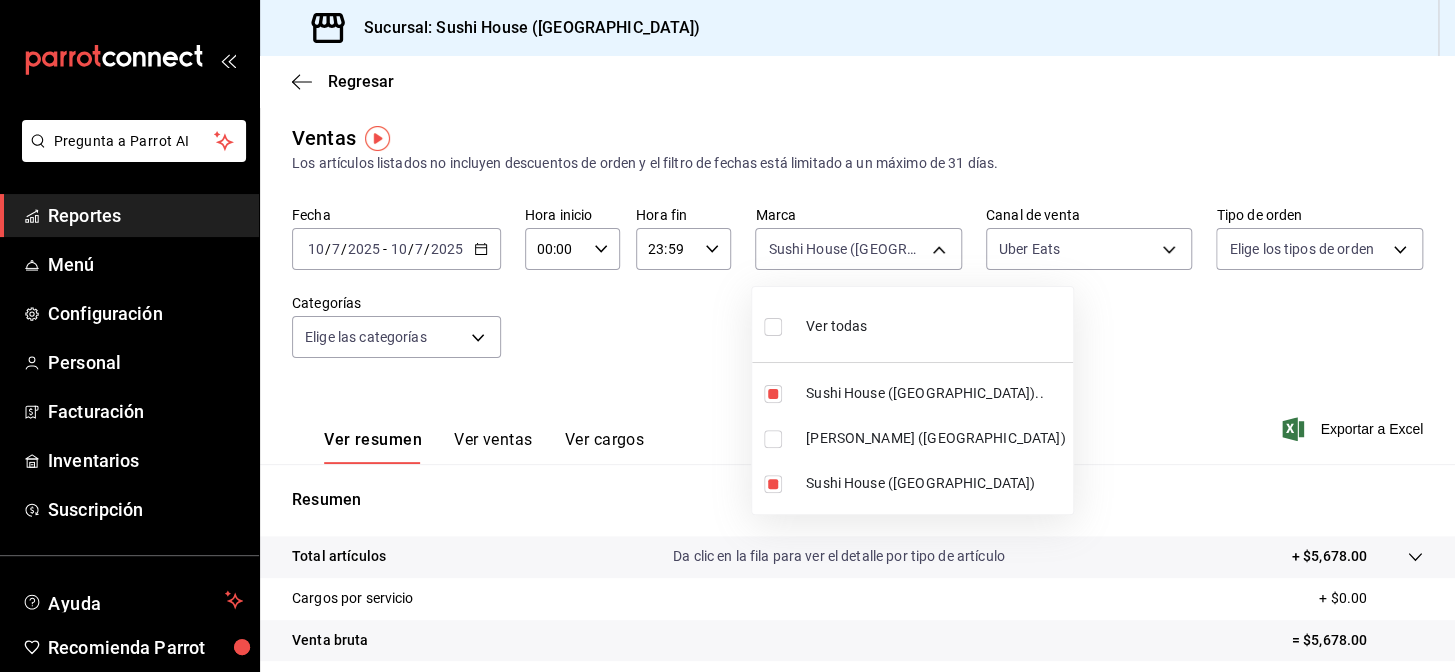click on "[PERSON_NAME] ([GEOGRAPHIC_DATA])" at bounding box center (935, 438) 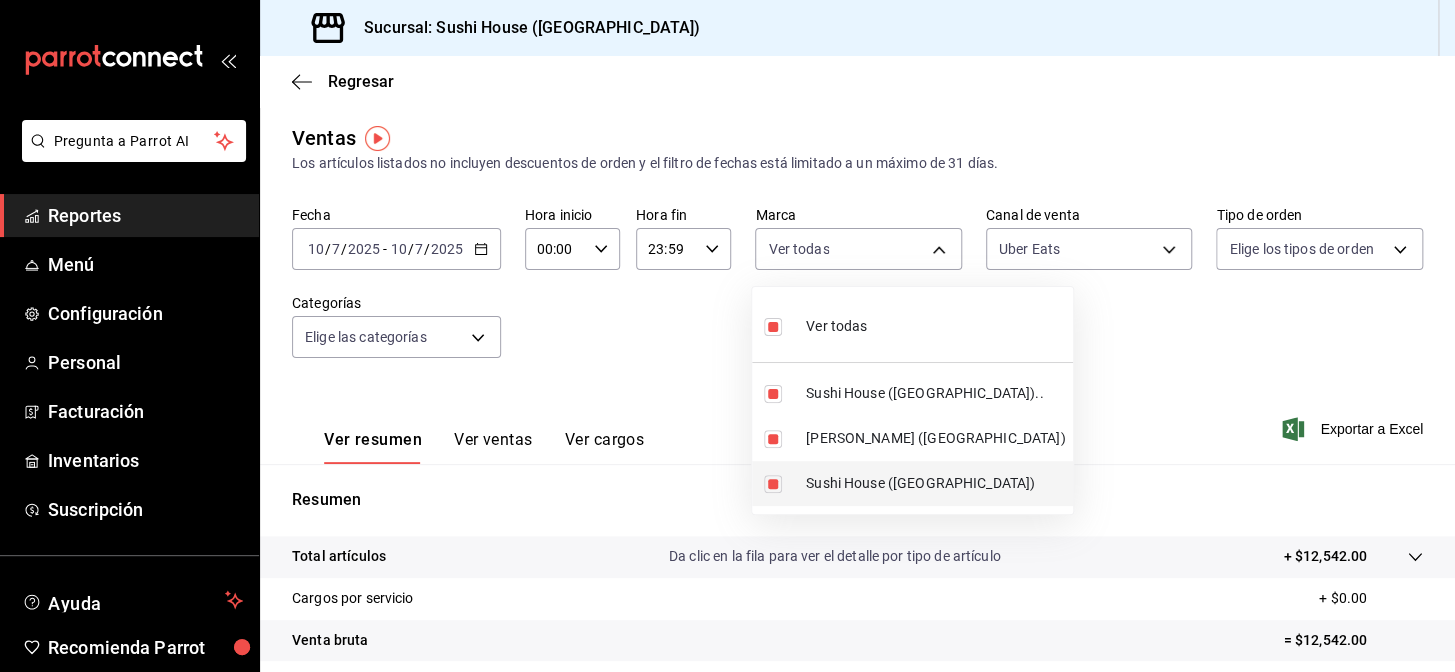 click on "Sushi House ([GEOGRAPHIC_DATA])" at bounding box center [935, 483] 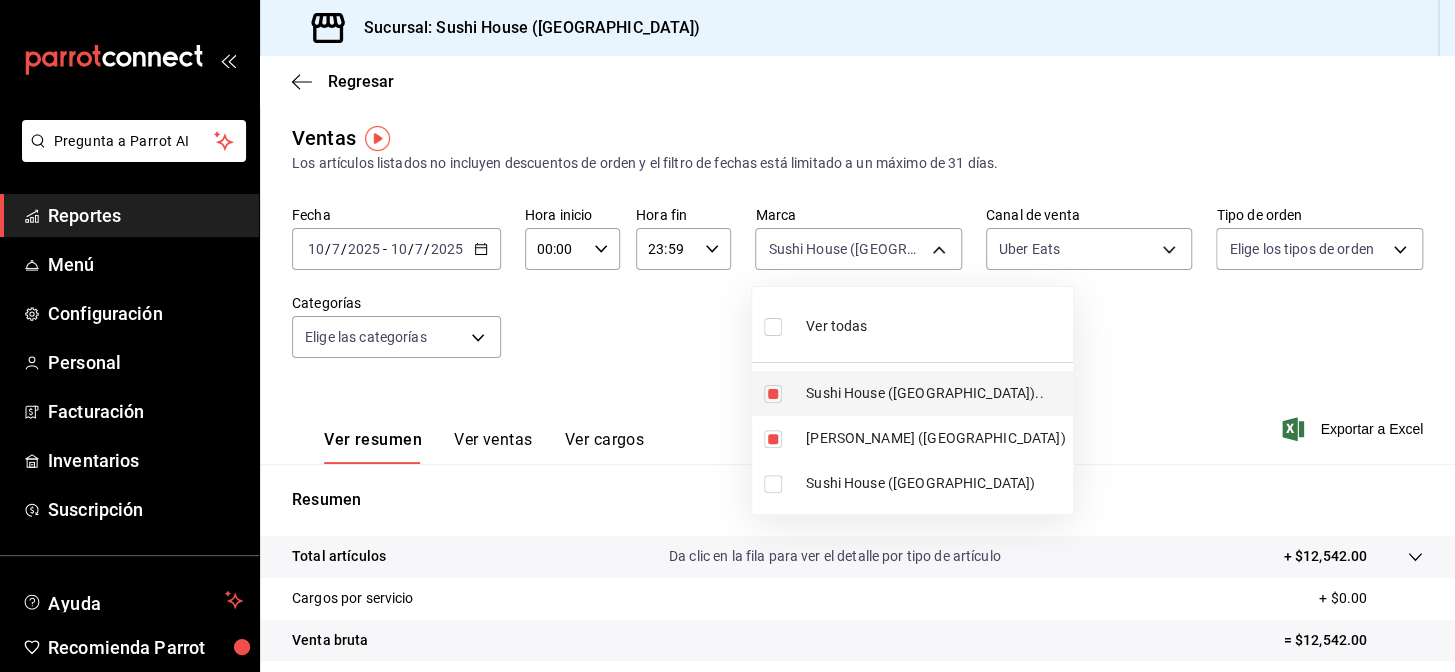 click on "Sushi House ([GEOGRAPHIC_DATA]).." at bounding box center (935, 393) 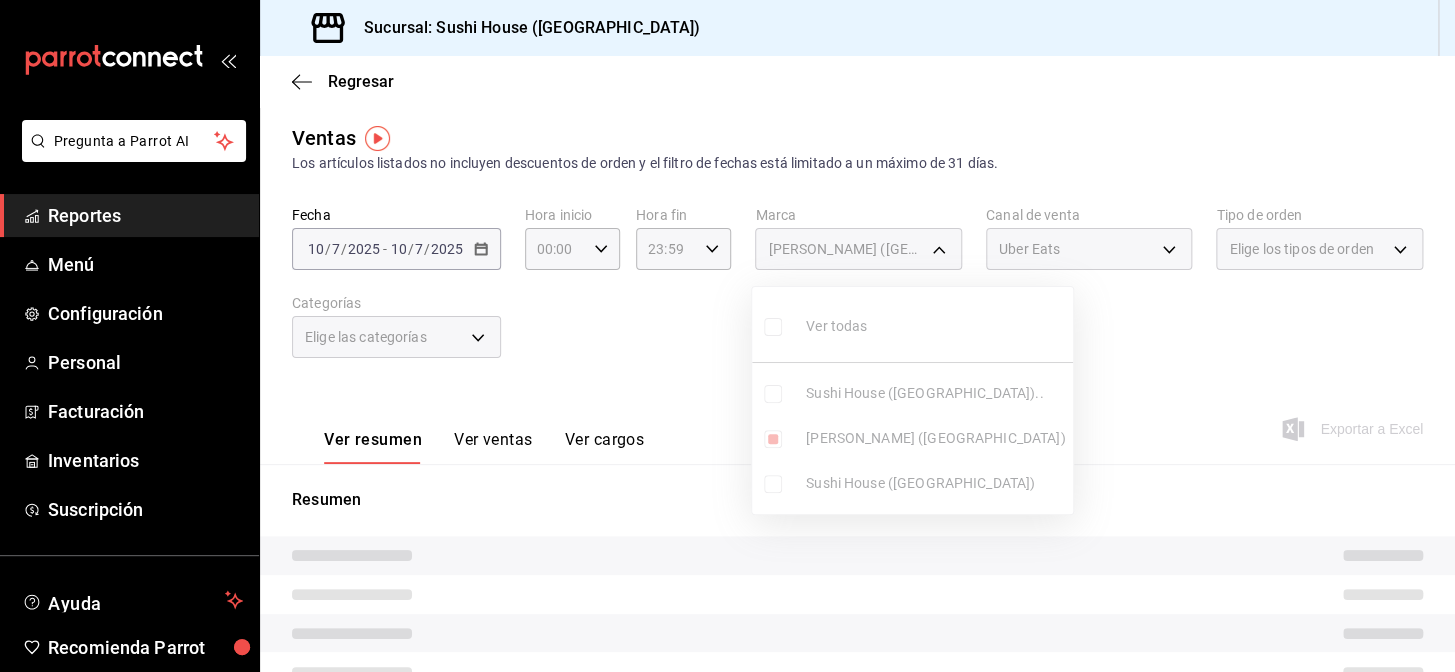 click at bounding box center [727, 336] 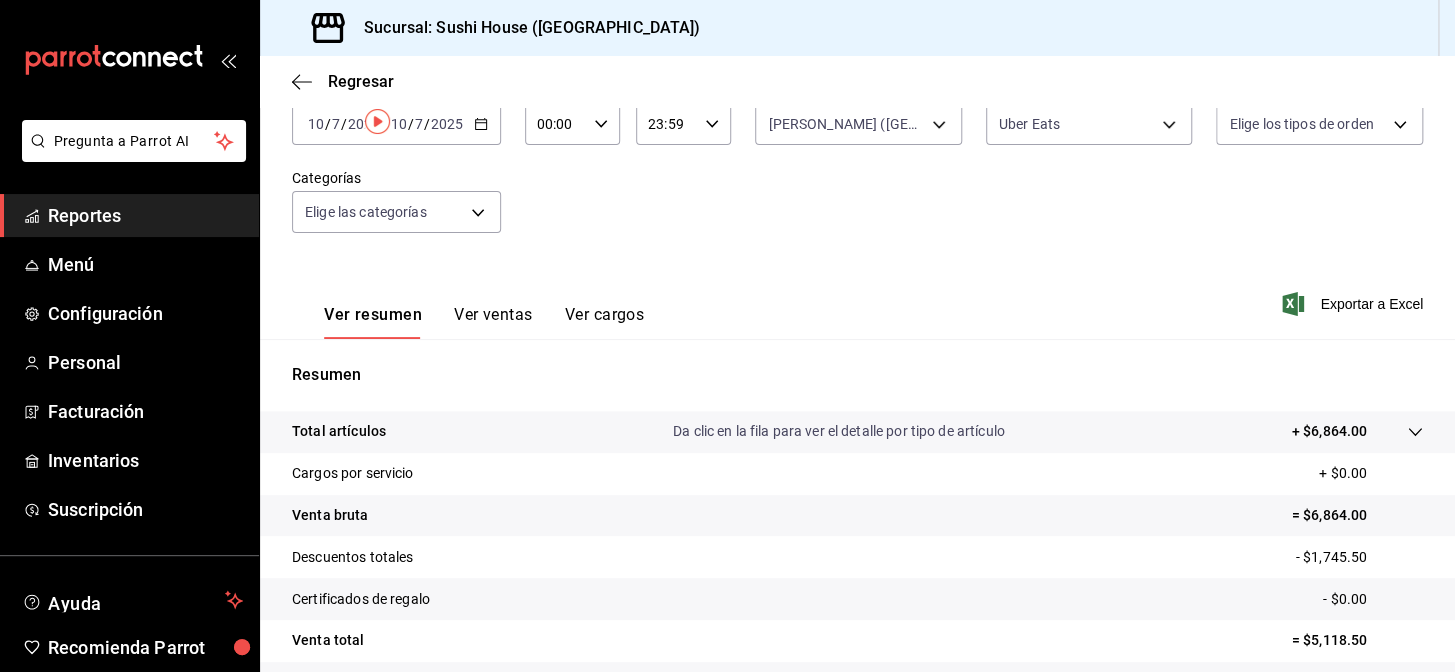 scroll, scrollTop: 0, scrollLeft: 0, axis: both 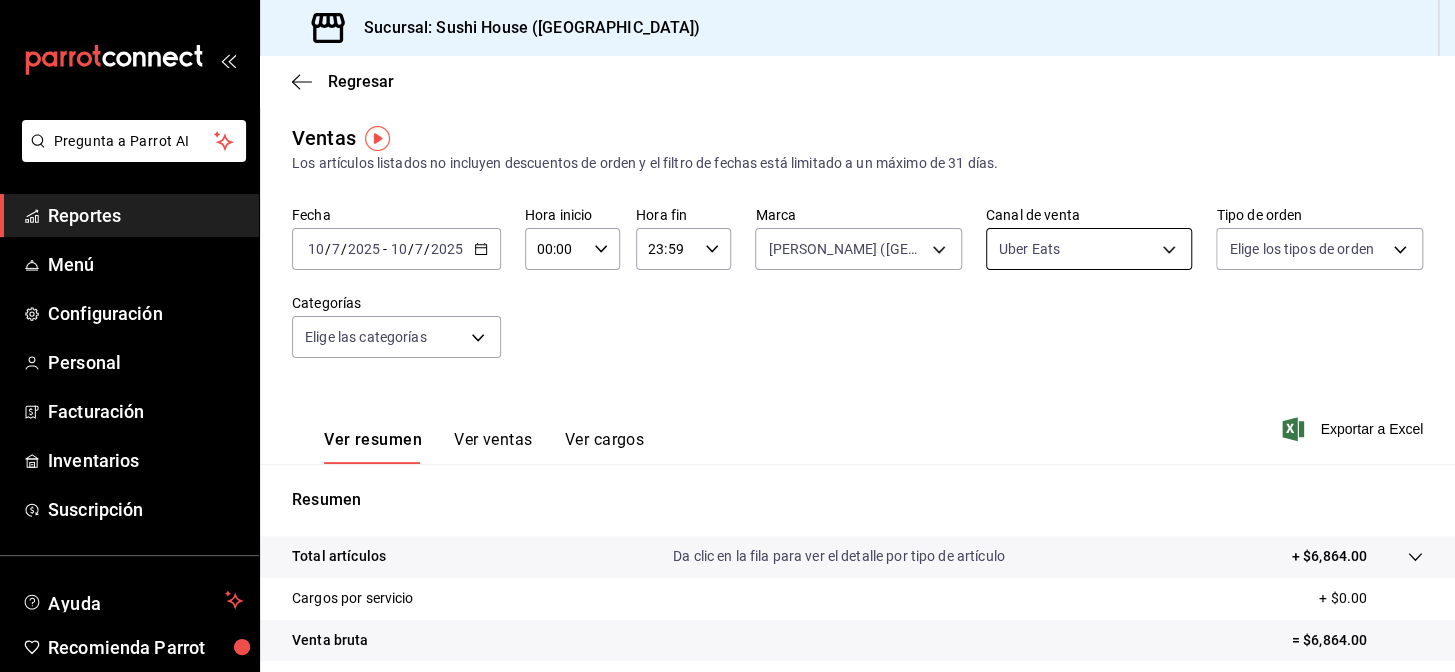 click on "Pregunta a Parrot AI Reportes   Menú   Configuración   Personal   Facturación   Inventarios   Suscripción   Ayuda Recomienda Parrot   Galicia Encargado   Sugerir nueva función   Sucursal: Sushi House ([GEOGRAPHIC_DATA]) Regresar Ventas Los artículos listados no incluyen descuentos de orden y el filtro de fechas está limitado a un máximo de 31 días. Fecha [DATE] [DATE] - [DATE] [DATE] Hora inicio 00:00 Hora inicio Hora fin 23:59 Hora fin Marca Genki Poke ([GEOGRAPHIC_DATA]) 74f618c1-62af-4f1c-9f59-932c5bb3cccb Canal de venta Uber Eats UBER_EATS Tipo de orden Elige los tipos de orden Categorías Elige las categorías Ver resumen Ver ventas Ver cargos Exportar a Excel Resumen Total artículos Da clic en la fila para ver el detalle por tipo de artículo + $6,864.00 Cargos por servicio + $0.00 Venta bruta = $6,864.00 Descuentos totales - $1,745.50 Certificados de regalo - $0.00 Venta total = $5,118.50 Impuestos - $706.00 Venta neta = $4,412.50 Pregunta a Parrot AI Reportes   Menú   Configuración" at bounding box center [727, 336] 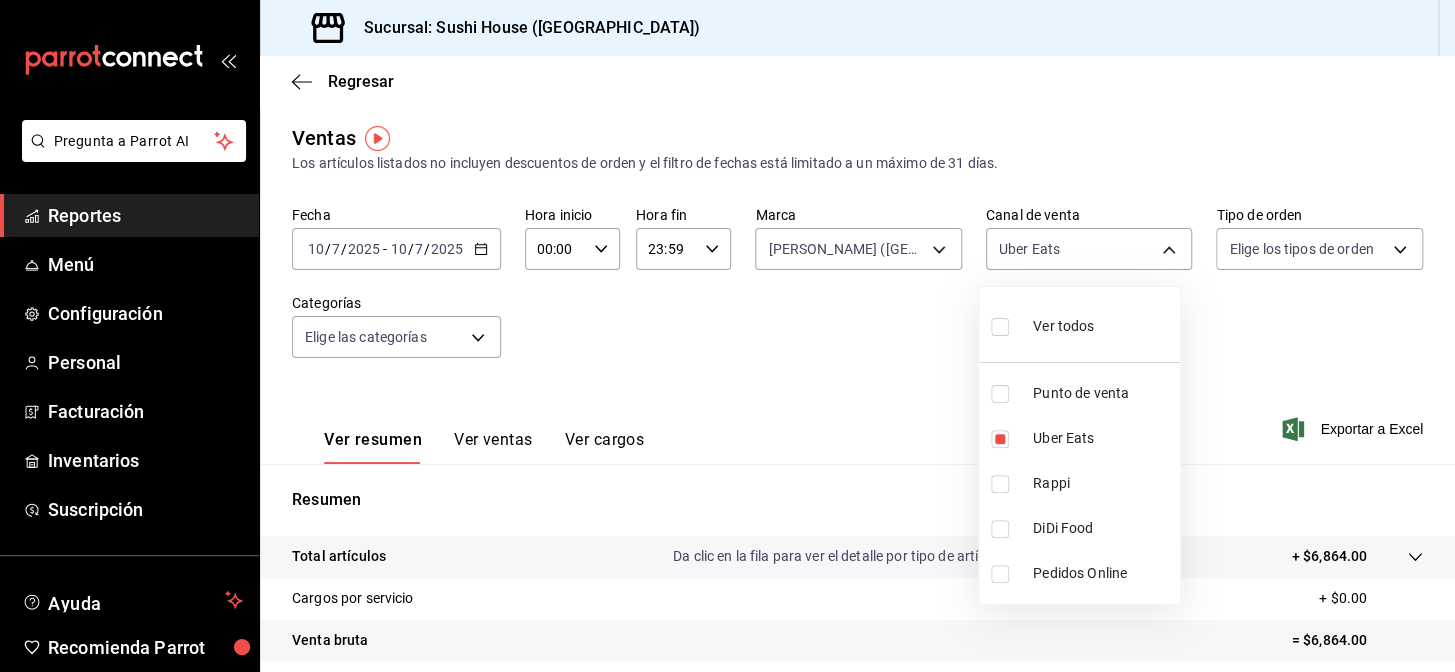 click on "DiDi Food" at bounding box center (1079, 528) 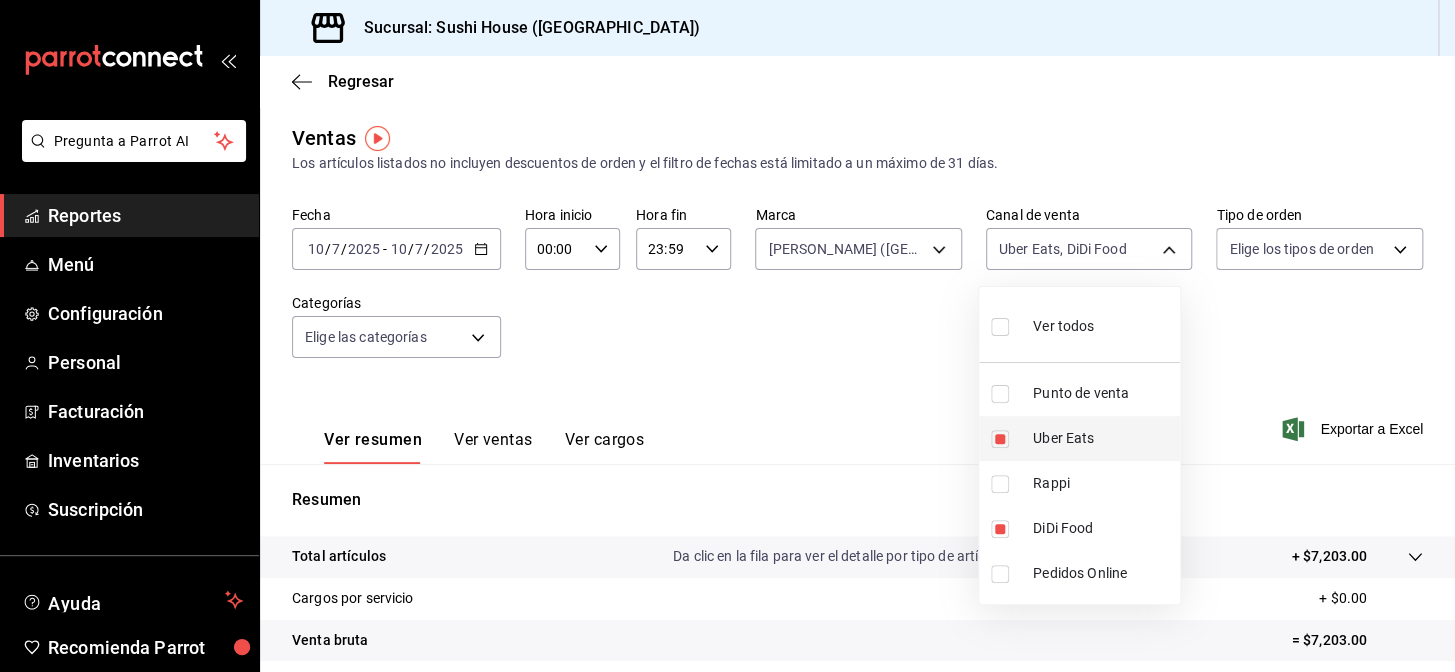 click on "Uber Eats" at bounding box center (1102, 438) 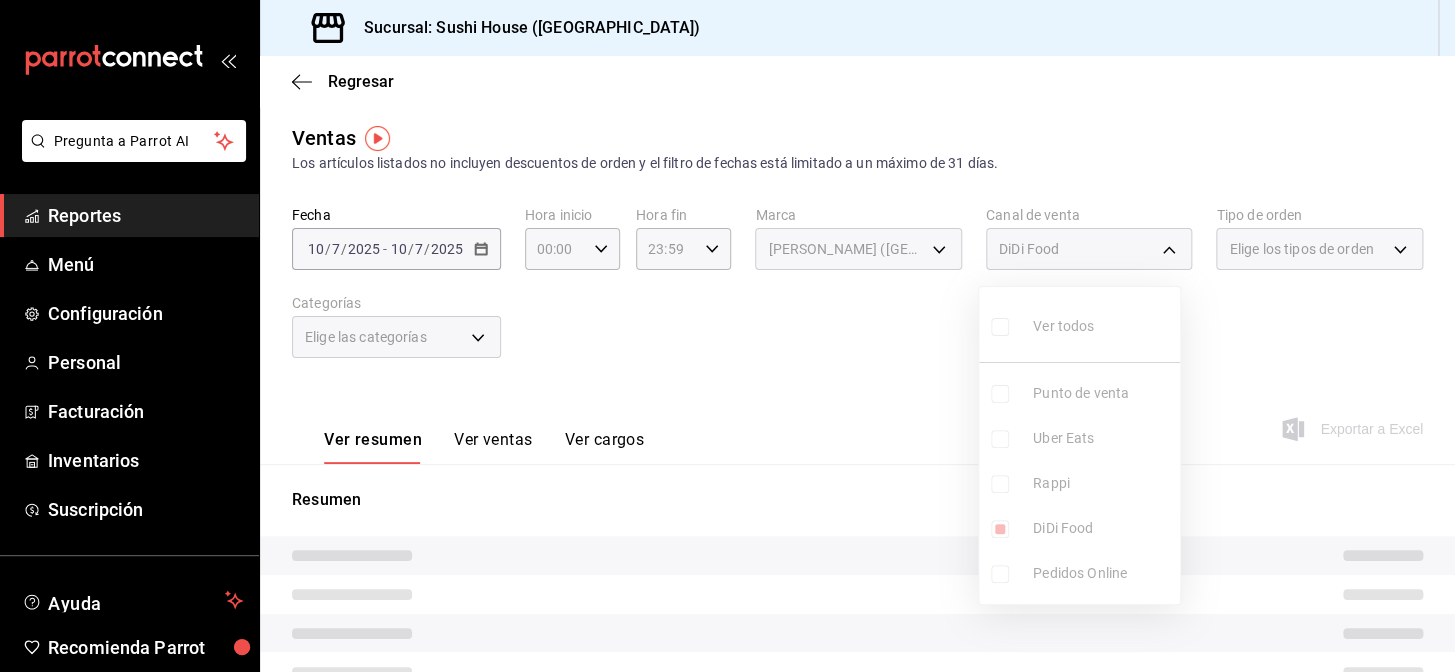 click at bounding box center [727, 336] 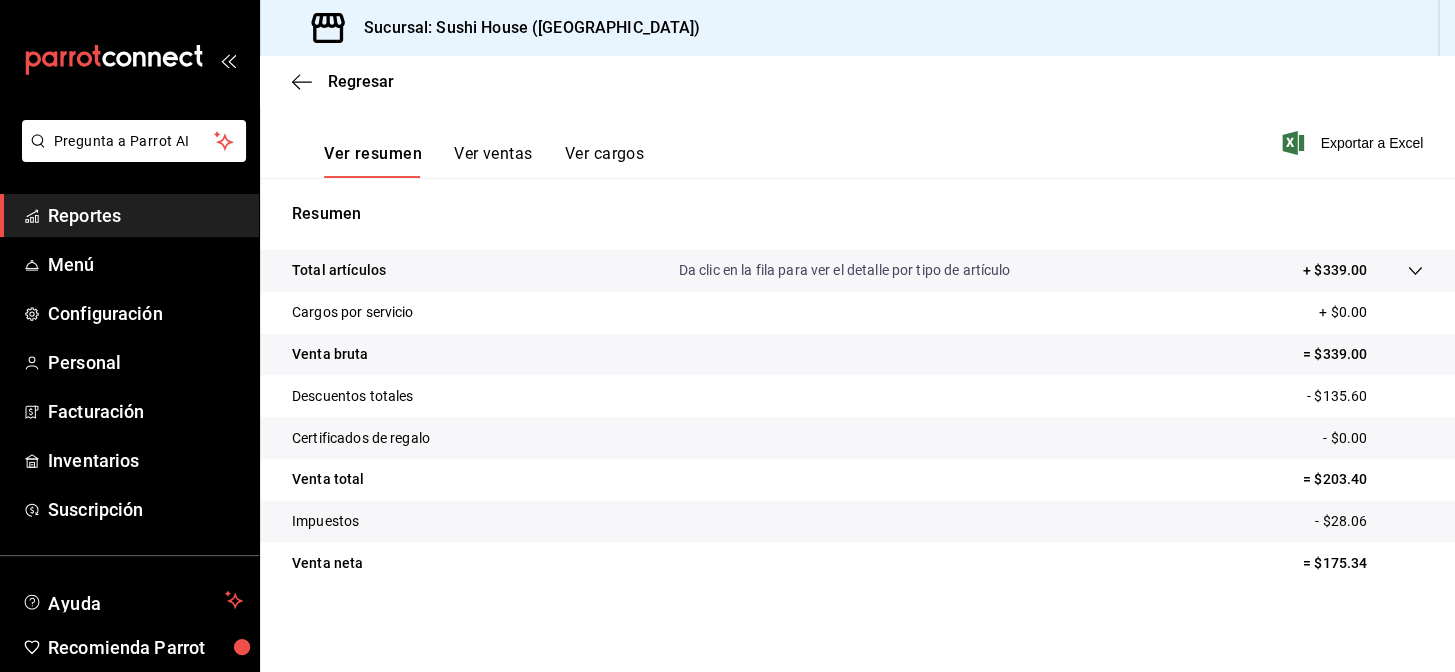 scroll, scrollTop: 0, scrollLeft: 0, axis: both 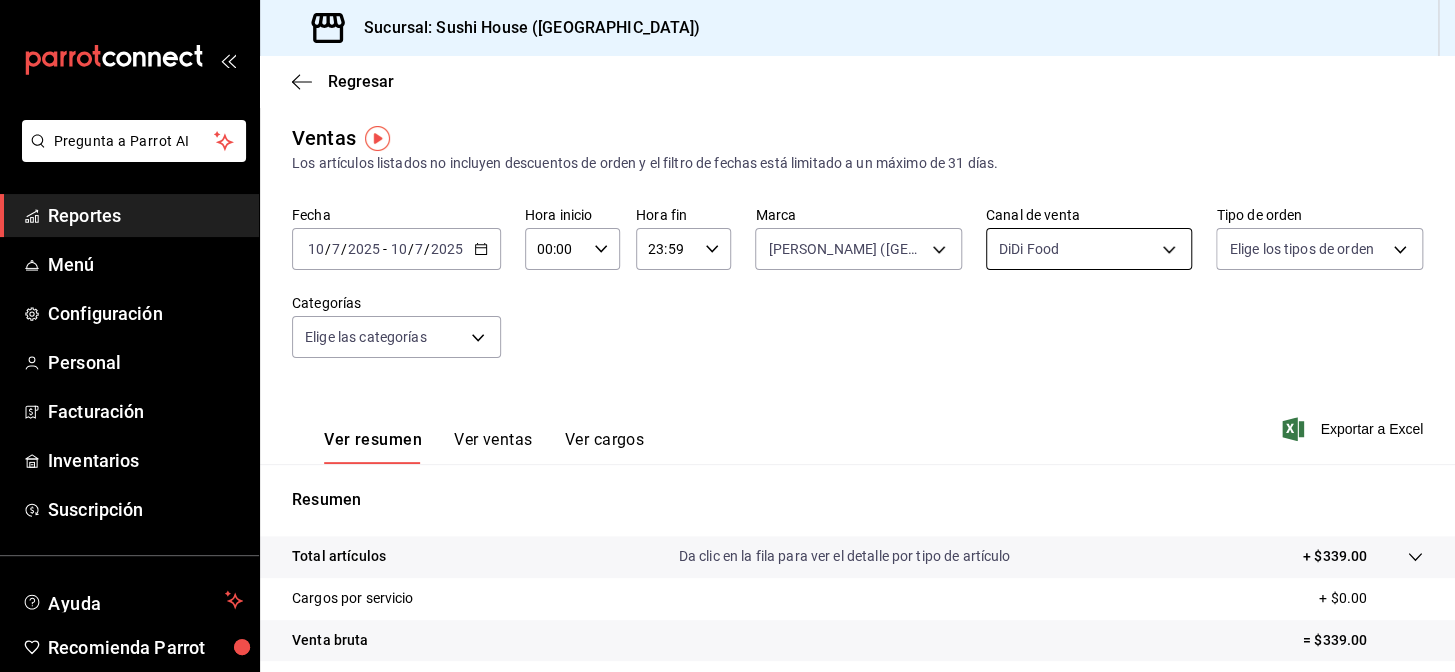 click on "Pregunta a Parrot AI Reportes   Menú   Configuración   Personal   Facturación   Inventarios   Suscripción   Ayuda Recomienda Parrot   Galicia Encargado   Sugerir nueva función   Sucursal: Sushi House ([GEOGRAPHIC_DATA]) Regresar Ventas Los artículos listados no incluyen descuentos de orden y el filtro de fechas está limitado a un máximo de 31 días. Fecha [DATE] [DATE] - [DATE] [DATE] Hora inicio 00:00 Hora inicio Hora fin 23:59 Hora fin Marca Genki Poke ([GEOGRAPHIC_DATA]) 74f618c1-62af-4f1c-9f59-932c5bb3cccb Canal de venta DiDi Food DIDI_FOOD Tipo de orden Elige los tipos de orden Categorías Elige las categorías Ver resumen Ver ventas Ver cargos Exportar a Excel Resumen Total artículos Da clic en la fila para ver el detalle por tipo de artículo + $339.00 Cargos por servicio + $0.00 Venta bruta = $339.00 Descuentos totales - $135.60 Certificados de regalo - $0.00 Venta total = $203.40 Impuestos - $28.06 Venta neta = $175.34 Pregunta a Parrot AI Reportes   Menú   Configuración   Personal" at bounding box center (727, 336) 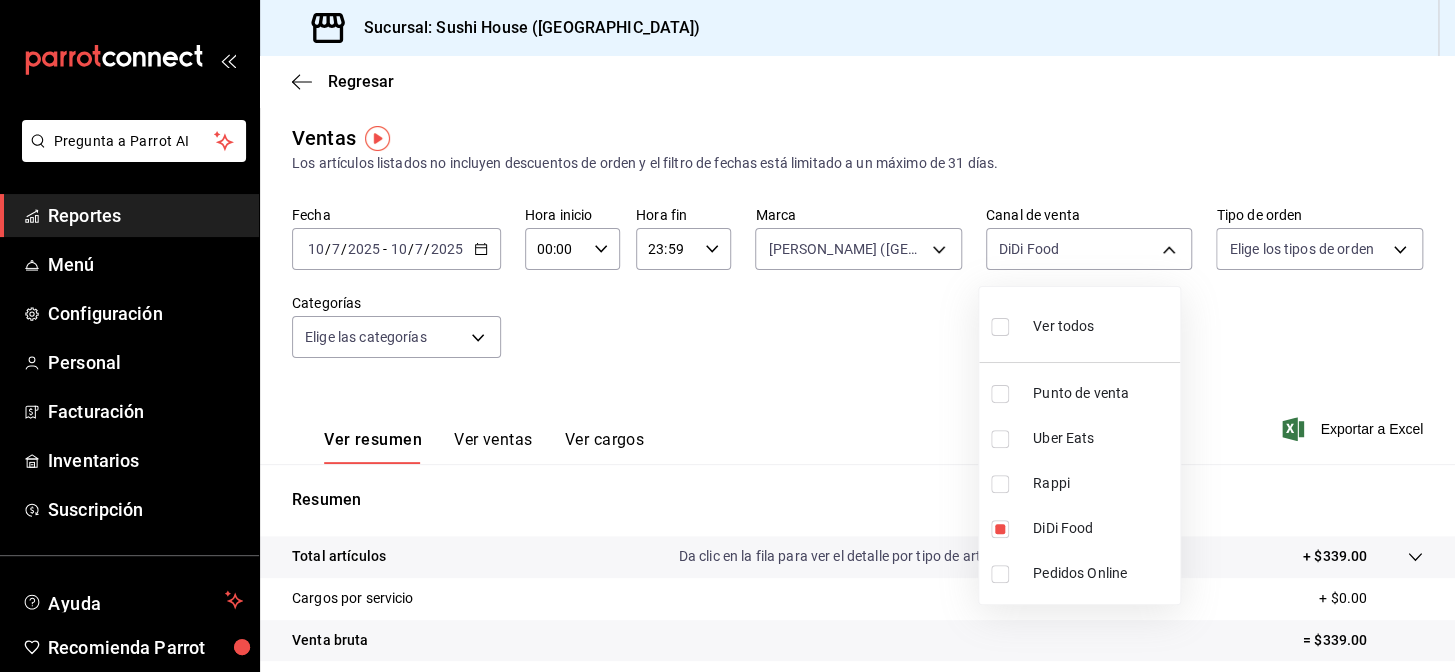 click on "Rappi" at bounding box center [1102, 483] 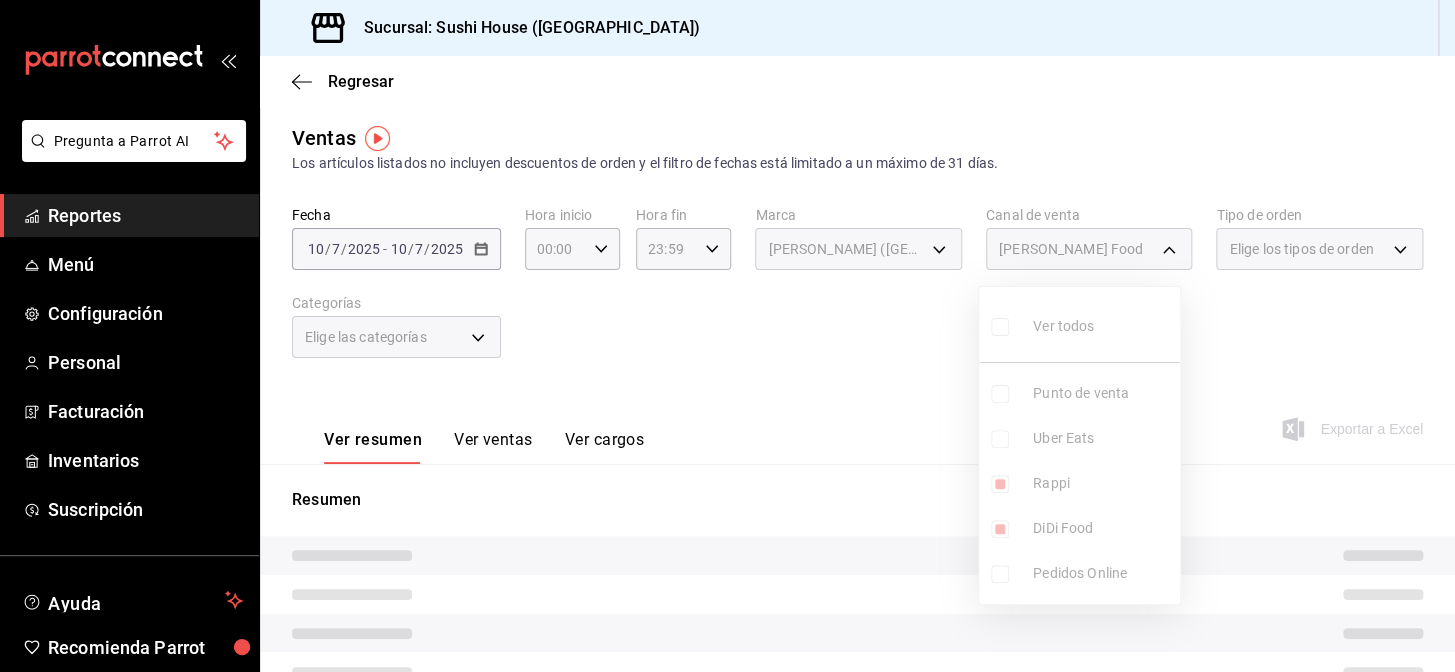 click on "Ver todos Punto de venta Uber Eats Rappi DiDi Food Pedidos Online" at bounding box center [1079, 445] 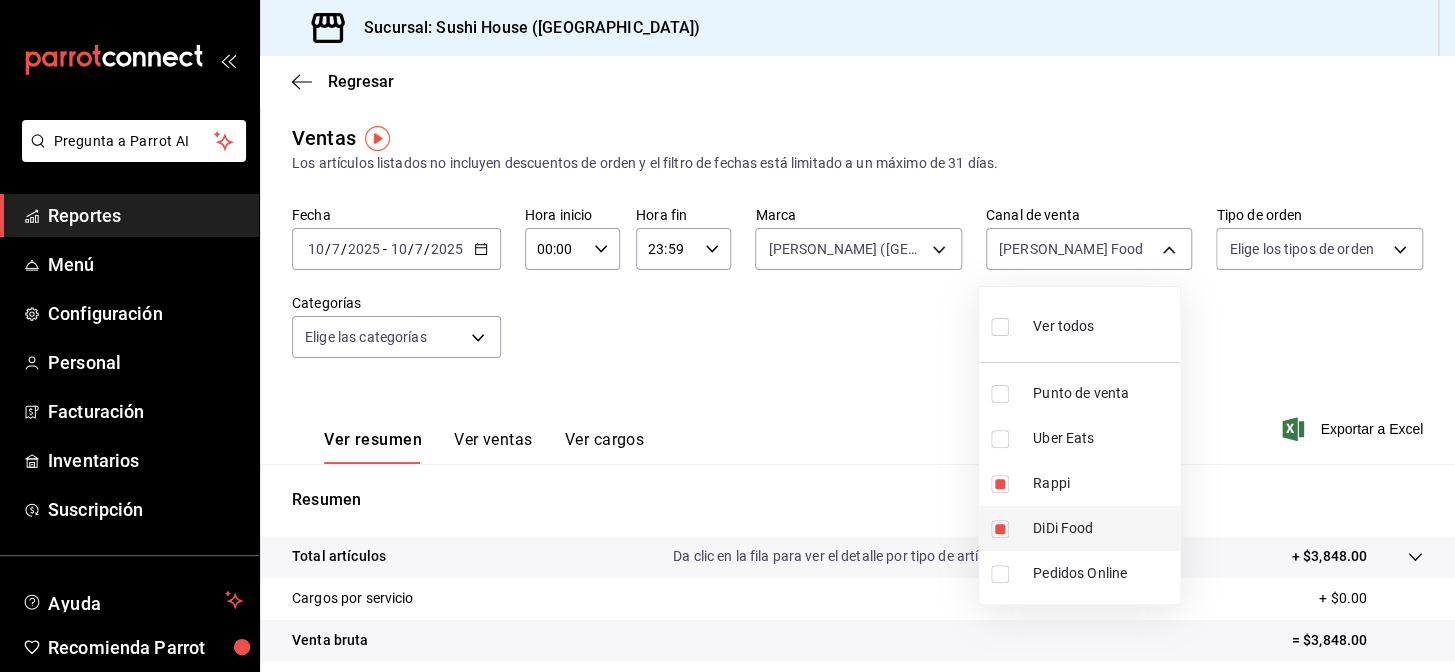 click on "DiDi Food" at bounding box center [1102, 528] 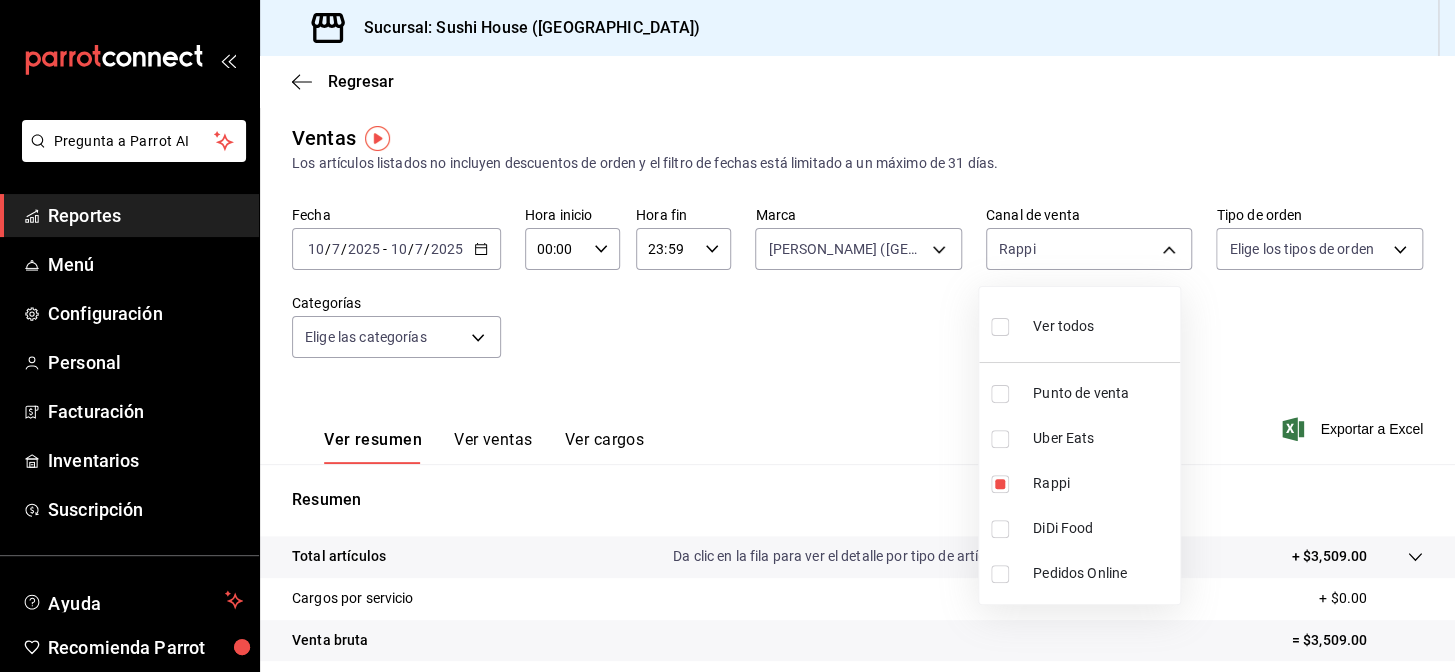 click at bounding box center [727, 336] 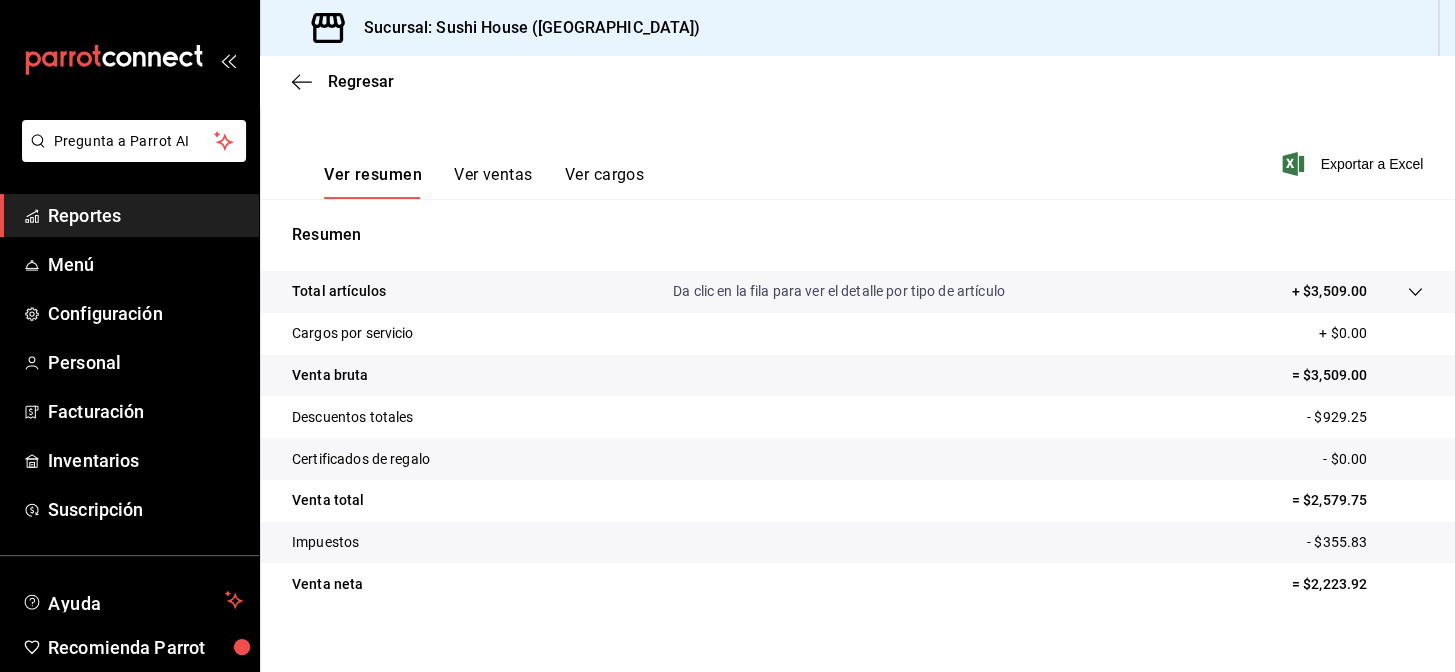 scroll, scrollTop: 286, scrollLeft: 0, axis: vertical 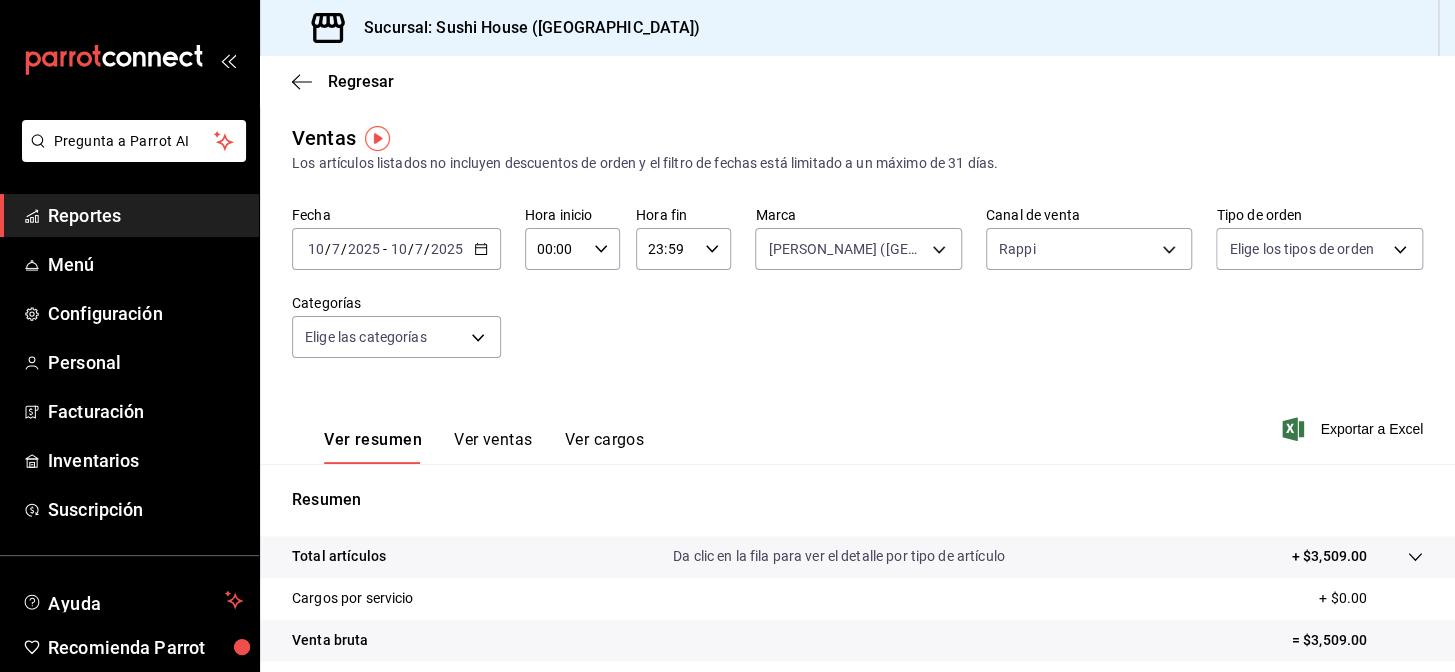 click on "Fecha [DATE] [DATE] - [DATE] [DATE] Hora inicio 00:00 Hora inicio Hora fin 23:59 Hora fin Marca Genki Poke ([GEOGRAPHIC_DATA]) 74f618c1-62af-4f1c-9f59-932c5bb3cccb Canal de venta Rappi RAPPI Tipo de orden Elige los tipos de orden Categorías Elige las categorías" at bounding box center (857, 294) 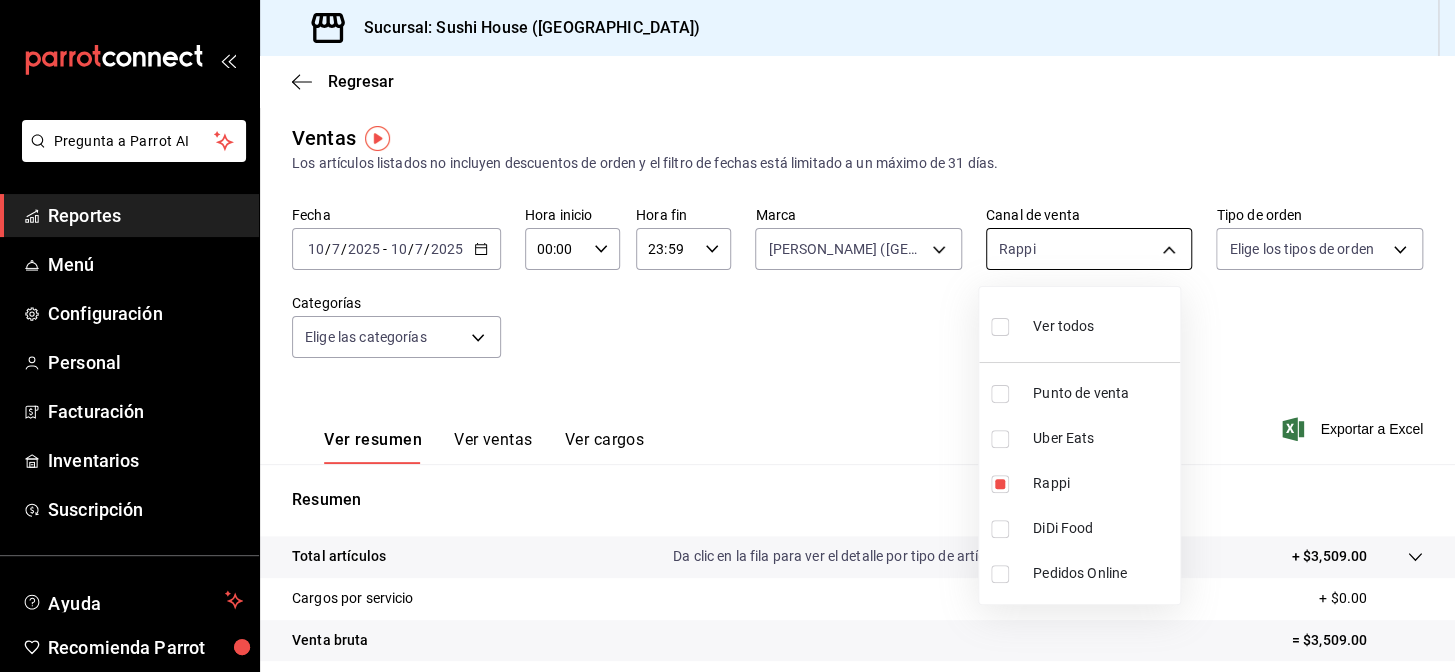 click on "Pregunta a Parrot AI Reportes   Menú   Configuración   Personal   Facturación   Inventarios   Suscripción   Ayuda Recomienda Parrot   Galicia Encargado   Sugerir nueva función   Sucursal: Sushi House ([GEOGRAPHIC_DATA]) Regresar Ventas Los artículos listados no incluyen descuentos de orden y el filtro de fechas está limitado a un máximo de 31 días. Fecha [DATE] [DATE] - [DATE] [DATE] Hora inicio 00:00 Hora inicio Hora fin 23:59 Hora fin Marca Genki Poke ([GEOGRAPHIC_DATA]) 74f618c1-62af-4f1c-9f59-932c5bb3cccb Canal de venta Rappi RAPPI Tipo de orden Elige los tipos de orden Categorías Elige las categorías Ver resumen Ver ventas Ver cargos Exportar a Excel Resumen Total artículos Da clic en la fila para ver el detalle por tipo de artículo + $3,509.00 Cargos por servicio + $0.00 Venta bruta = $3,509.00 Descuentos totales - $929.25 Certificados de regalo - $0.00 Venta total = $2,579.75 Impuestos - $355.83 Venta neta = $2,223.92 Pregunta a Parrot AI Reportes   Menú   Configuración   Personal" at bounding box center [727, 336] 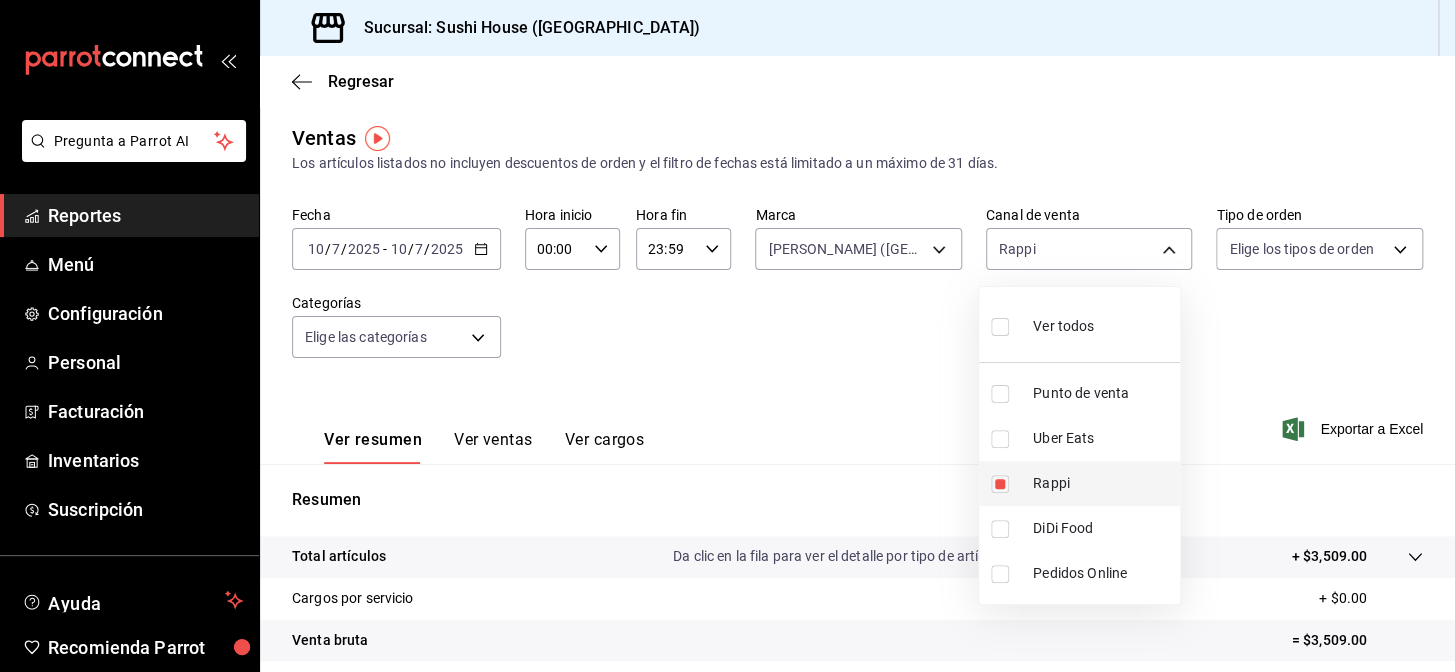 click at bounding box center (1004, 484) 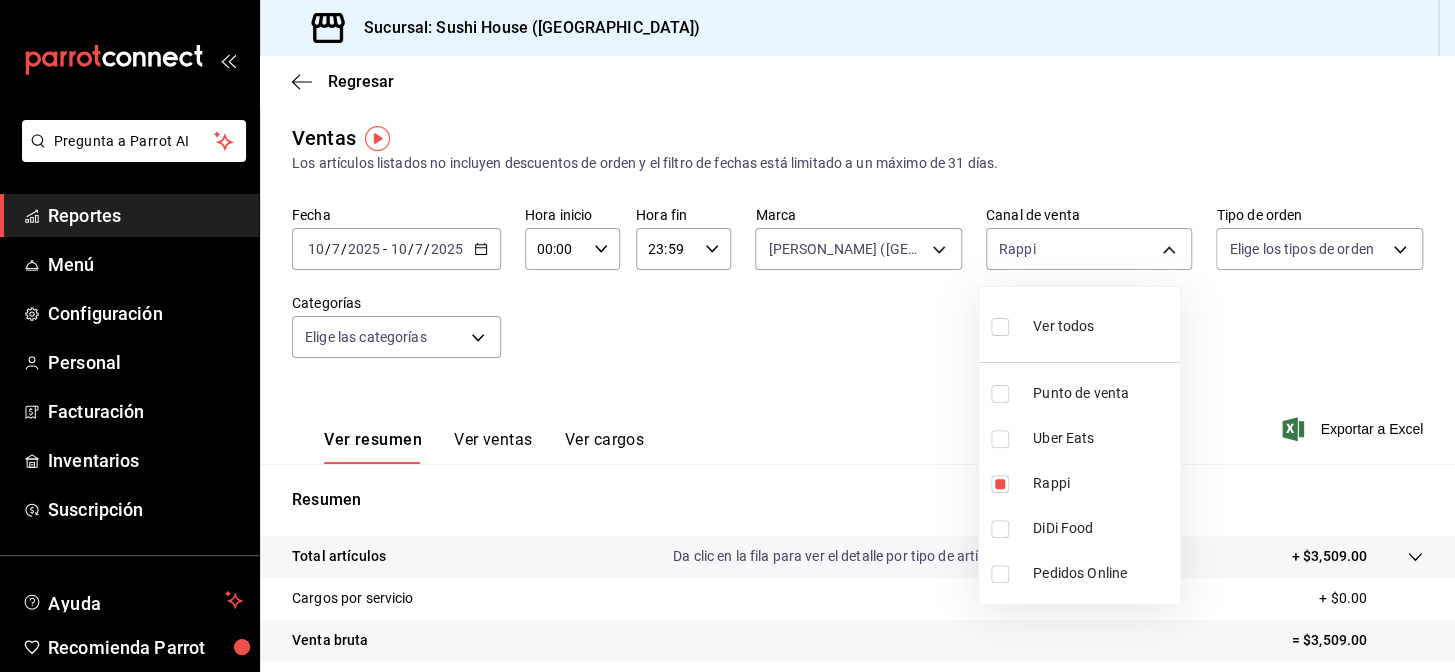 type on "RAPPI" 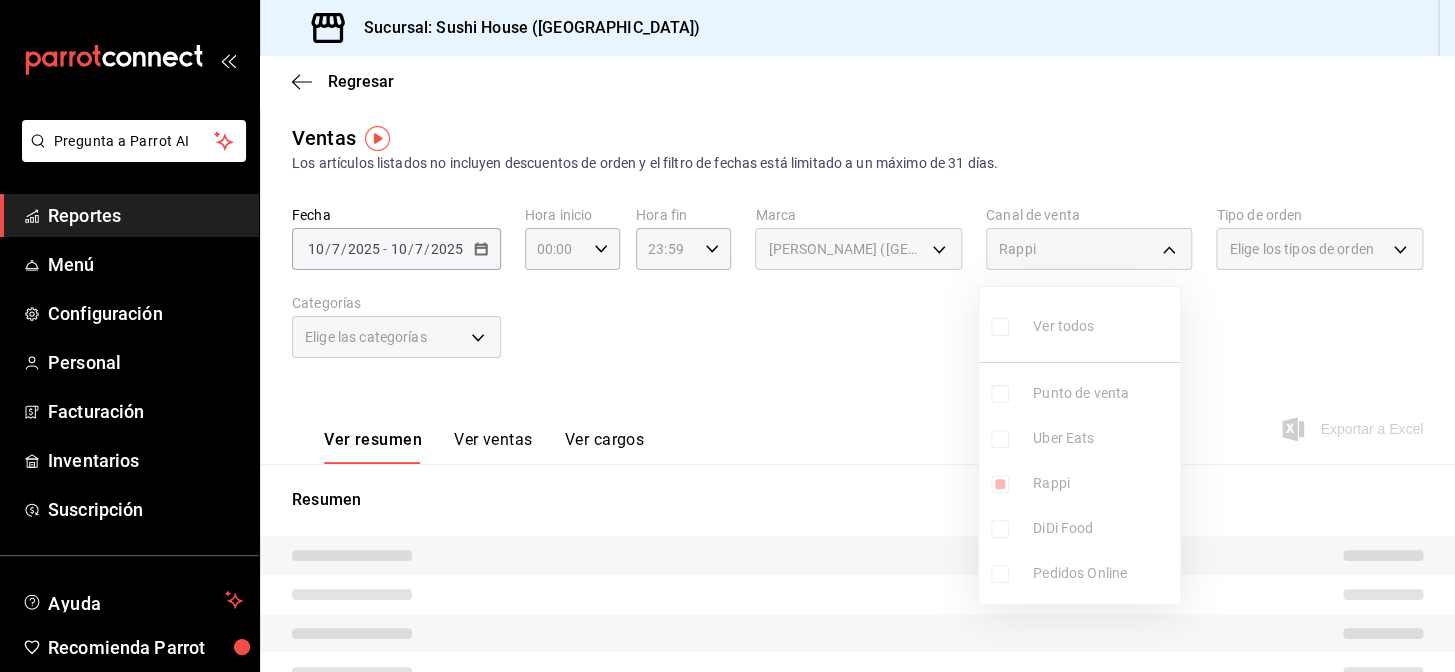 click at bounding box center (727, 336) 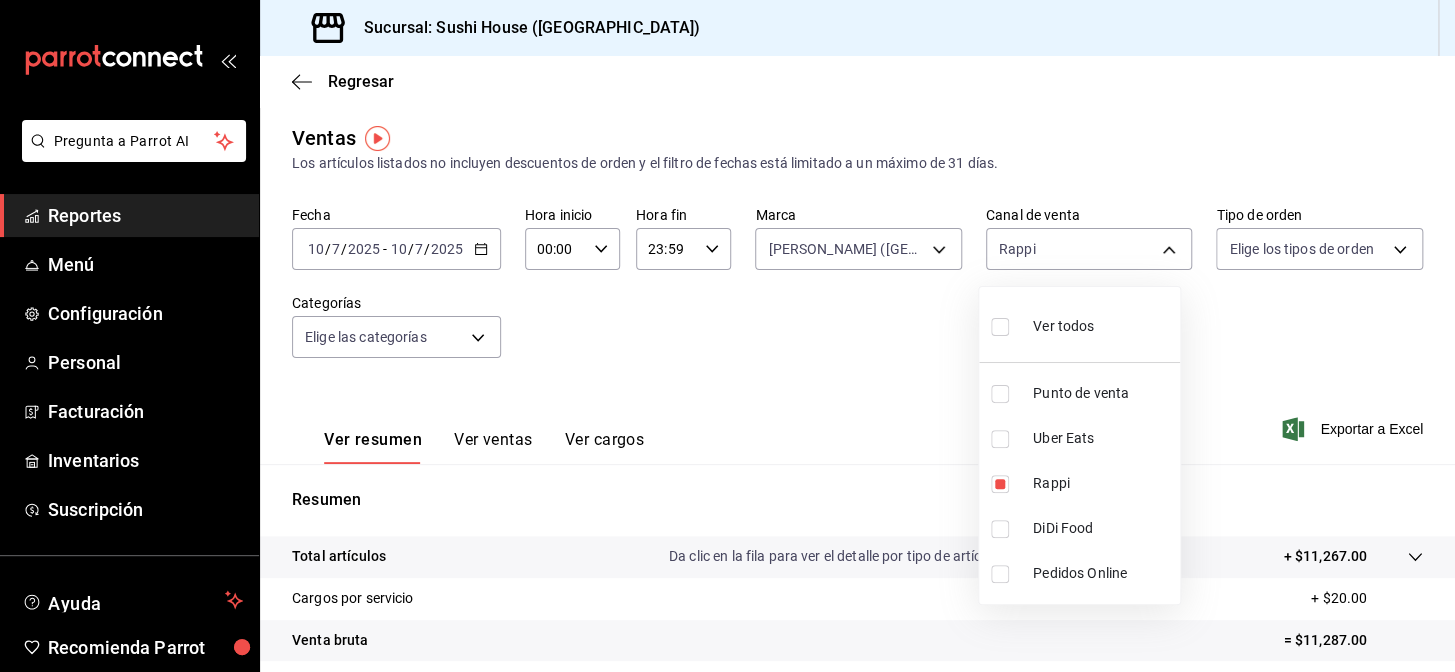 drag, startPoint x: 1047, startPoint y: 249, endPoint x: 1038, endPoint y: 256, distance: 11.401754 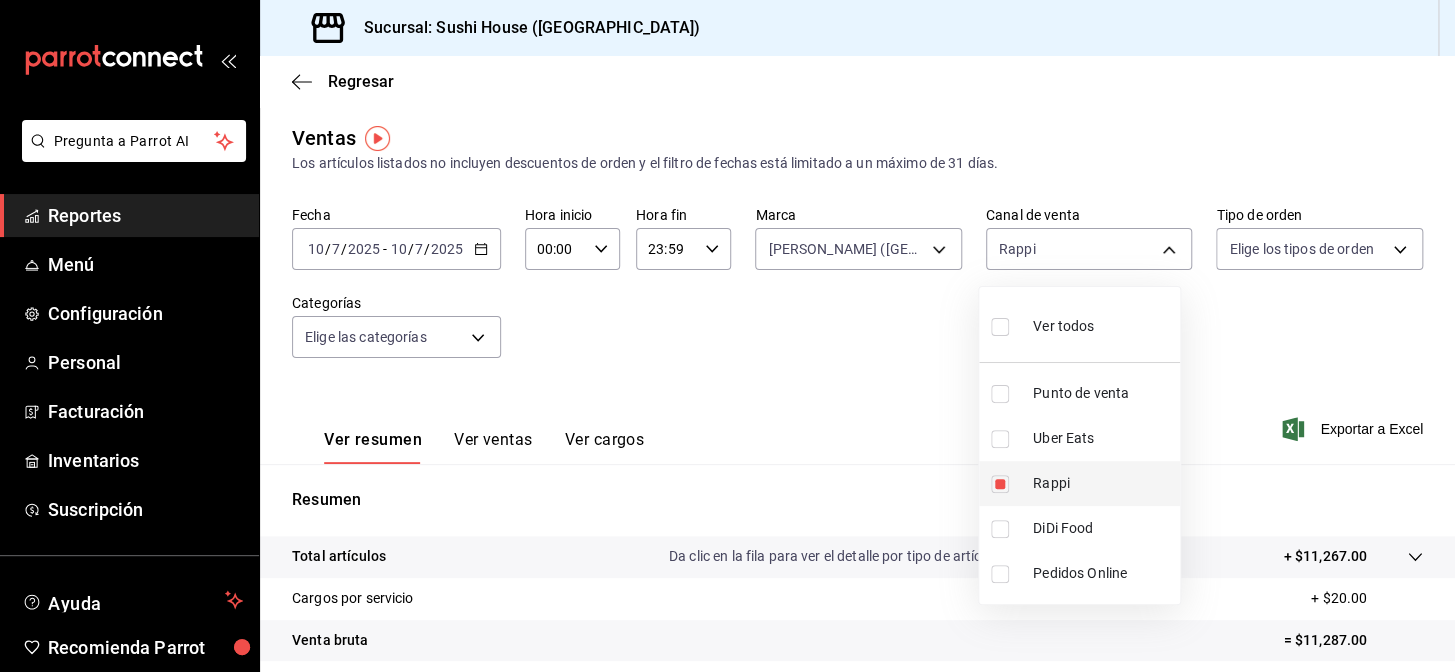 click on "Rappi" at bounding box center [1079, 483] 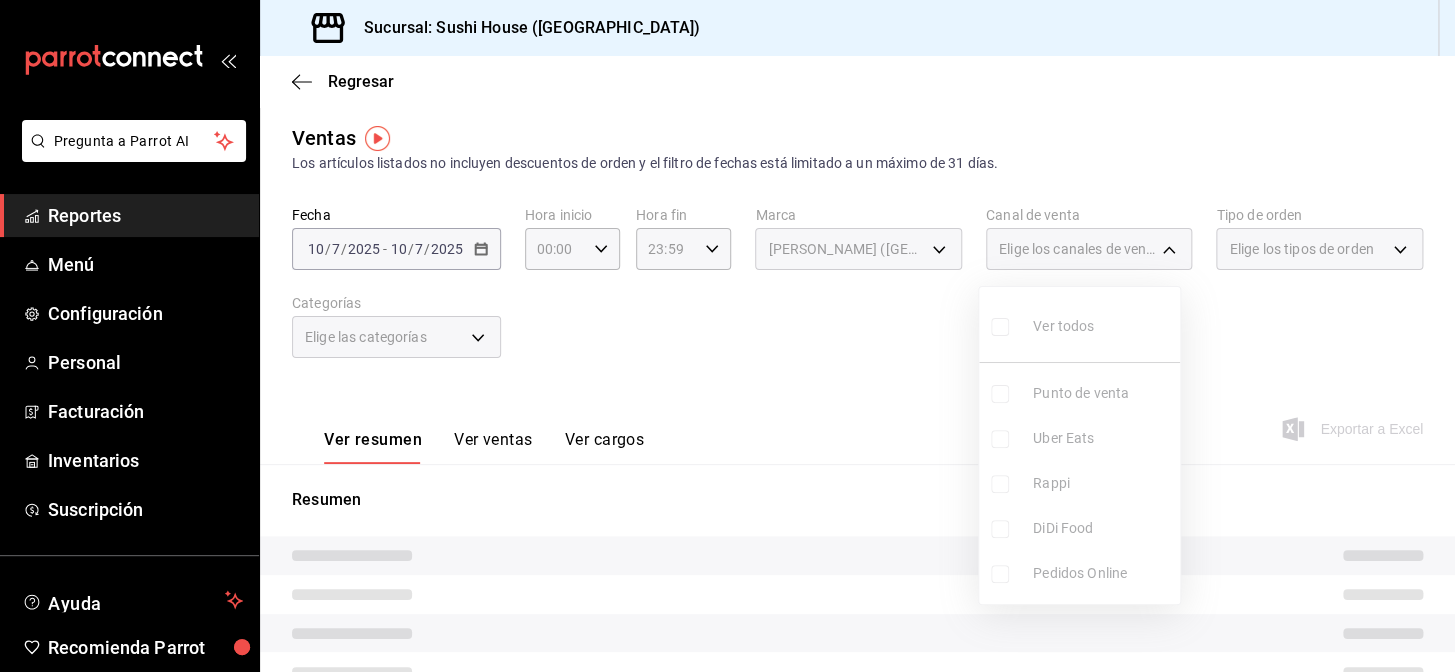 click at bounding box center (727, 336) 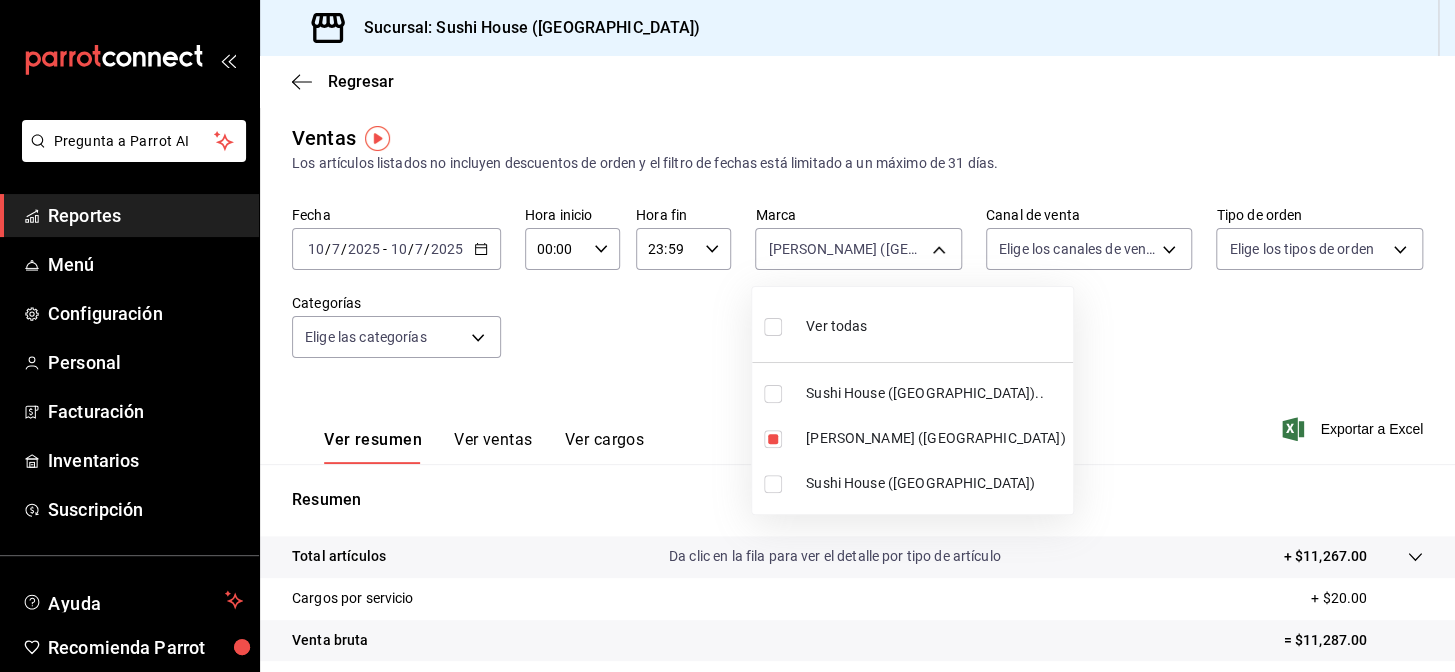 click on "Pregunta a Parrot AI Reportes   Menú   Configuración   Personal   Facturación   Inventarios   Suscripción   Ayuda Recomienda Parrot   Galicia Encargado   Sugerir nueva función   Sucursal: Sushi House ([GEOGRAPHIC_DATA]) Regresar Ventas Los artículos listados no incluyen descuentos de orden y el filtro de fechas está limitado a un máximo de 31 días. Fecha [DATE] [DATE] - [DATE] [DATE] Hora inicio 00:00 Hora inicio Hora fin 23:59 Hora fin Marca Genki Poke ([GEOGRAPHIC_DATA]) 74f618c1-62af-4f1c-9f59-932c5bb3cccb Canal de venta Elige los canales de venta Tipo de orden Elige los tipos de orden Categorías Elige las categorías Ver resumen Ver ventas Ver cargos Exportar a Excel Resumen Total artículos Da clic en la fila para ver el detalle por tipo de artículo + $11,267.00 Cargos por servicio + $20.00 Venta bruta = $11,287.00 Descuentos totales - $2,810.35 Certificados de regalo - $0.00 Venta total = $8,476.65 Impuestos - $1,169.19 Venta neta = $7,307.46 Pregunta a Parrot AI Reportes   Menú" at bounding box center (727, 336) 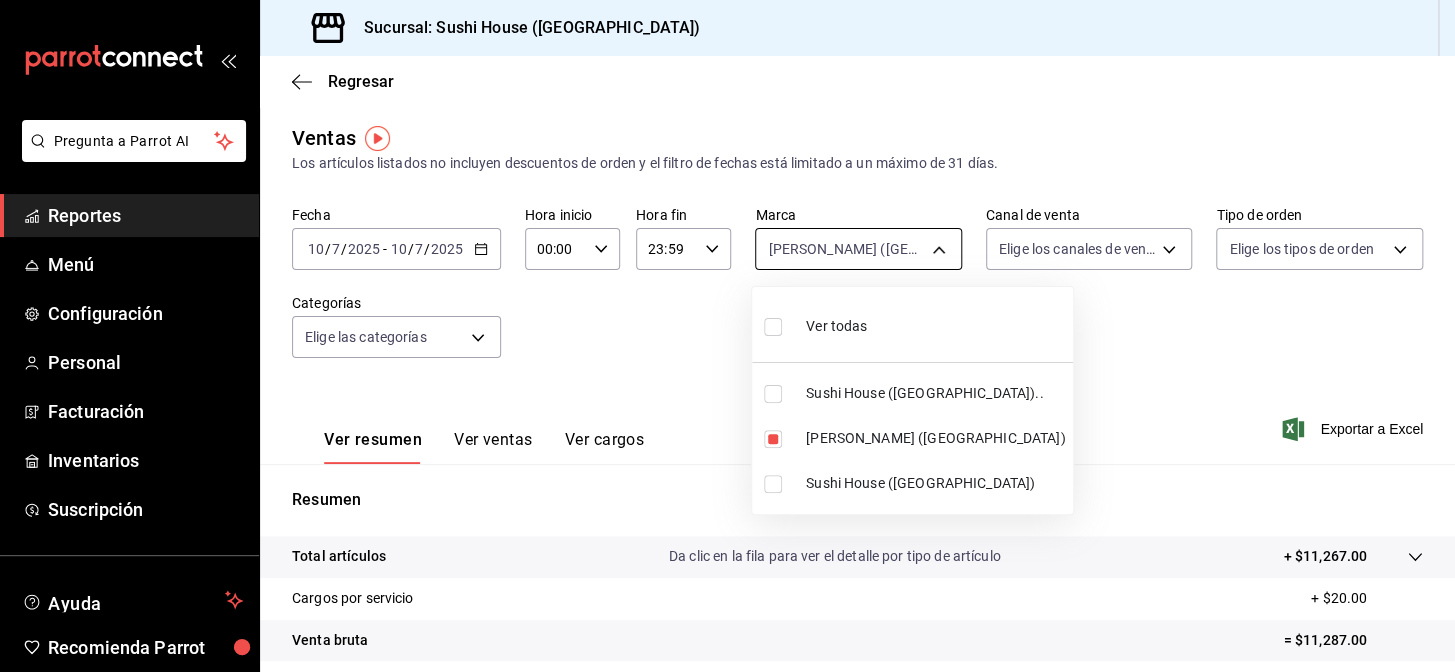 click on "Pregunta a Parrot AI Reportes   Menú   Configuración   Personal   Facturación   Inventarios   Suscripción   Ayuda Recomienda Parrot   Galicia Encargado   Sugerir nueva función   Sucursal: Sushi House ([GEOGRAPHIC_DATA]) Regresar Ventas Los artículos listados no incluyen descuentos de orden y el filtro de fechas está limitado a un máximo de 31 días. Fecha [DATE] [DATE] - [DATE] [DATE] Hora inicio 00:00 Hora inicio Hora fin 23:59 Hora fin Marca Genki Poke ([GEOGRAPHIC_DATA]) 74f618c1-62af-4f1c-9f59-932c5bb3cccb Canal de venta Elige los canales de venta Tipo de orden Elige los tipos de orden Categorías Elige las categorías Ver resumen Ver ventas Ver cargos Exportar a Excel Resumen Total artículos Da clic en la fila para ver el detalle por tipo de artículo + $11,267.00 Cargos por servicio + $20.00 Venta bruta = $11,287.00 Descuentos totales - $2,810.35 Certificados de regalo - $0.00 Venta total = $8,476.65 Impuestos - $1,169.19 Venta neta = $7,307.46 Pregunta a Parrot AI Reportes   Menú" at bounding box center (727, 336) 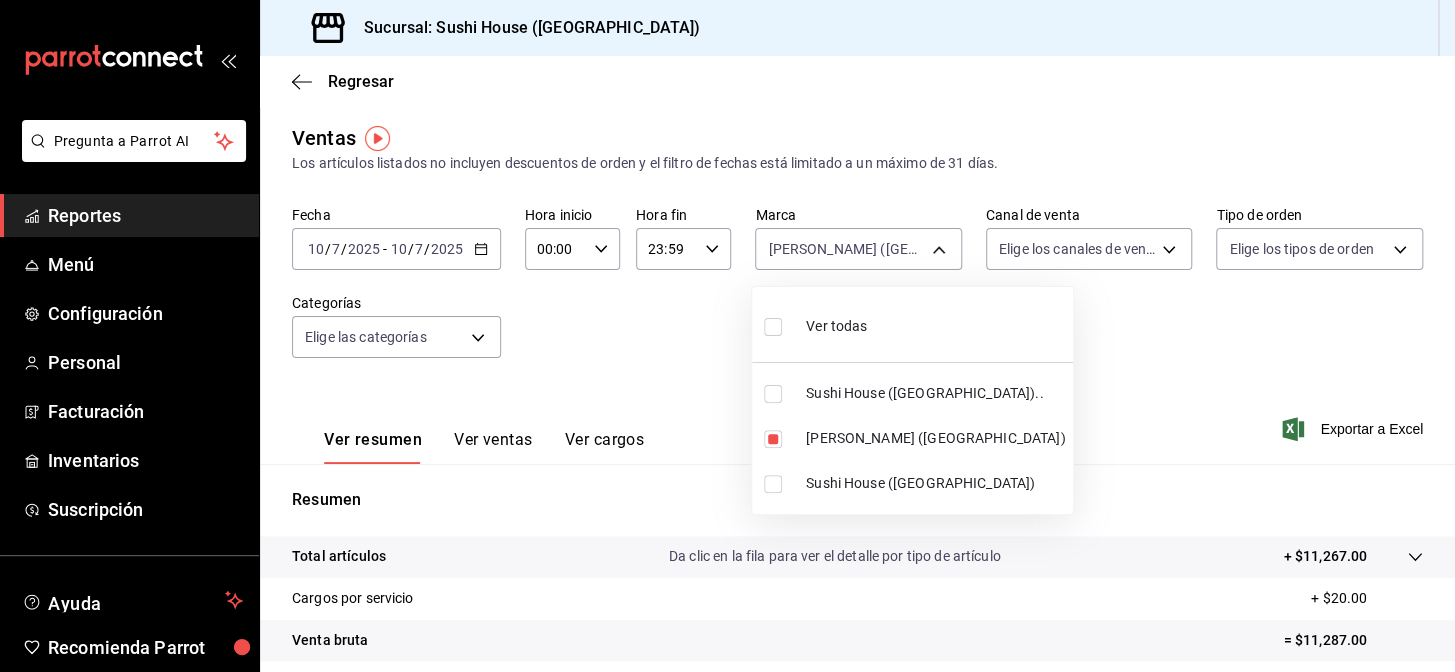 click on "Ver todas" at bounding box center [912, 324] 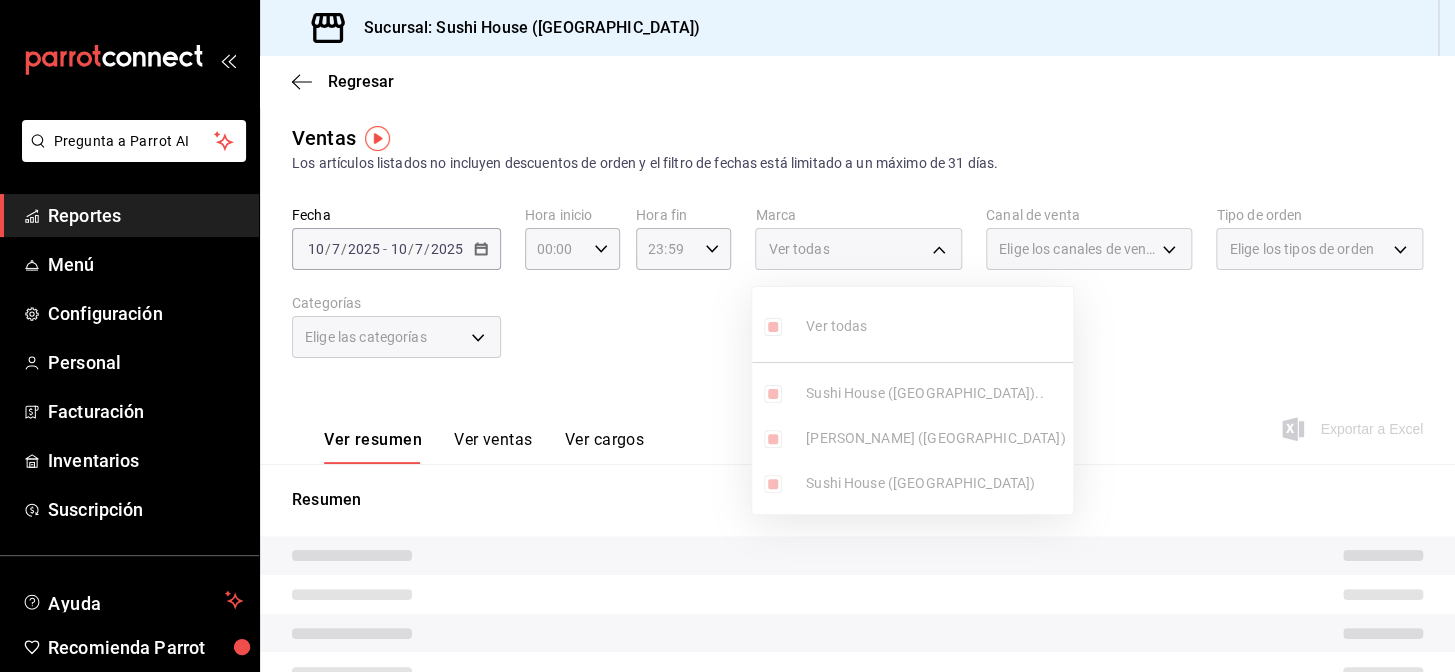 drag, startPoint x: 1107, startPoint y: 330, endPoint x: 1133, endPoint y: 319, distance: 28.231188 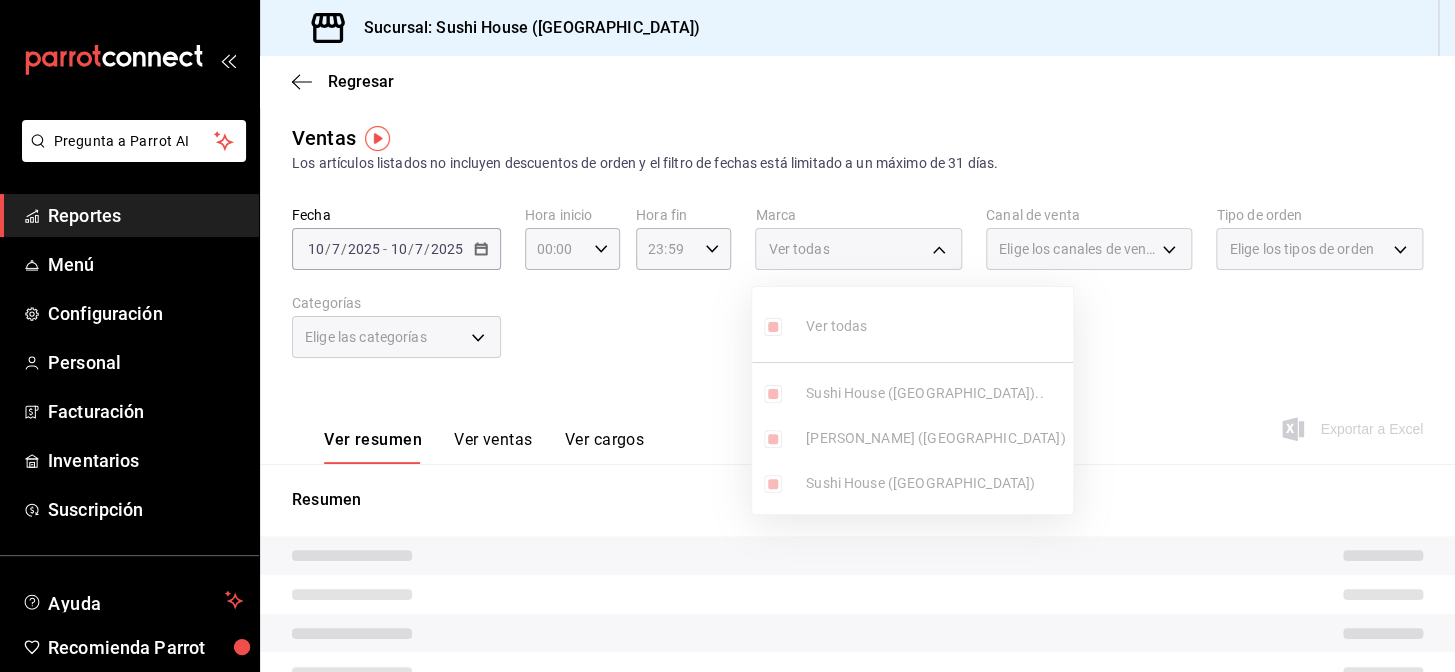 click at bounding box center (727, 336) 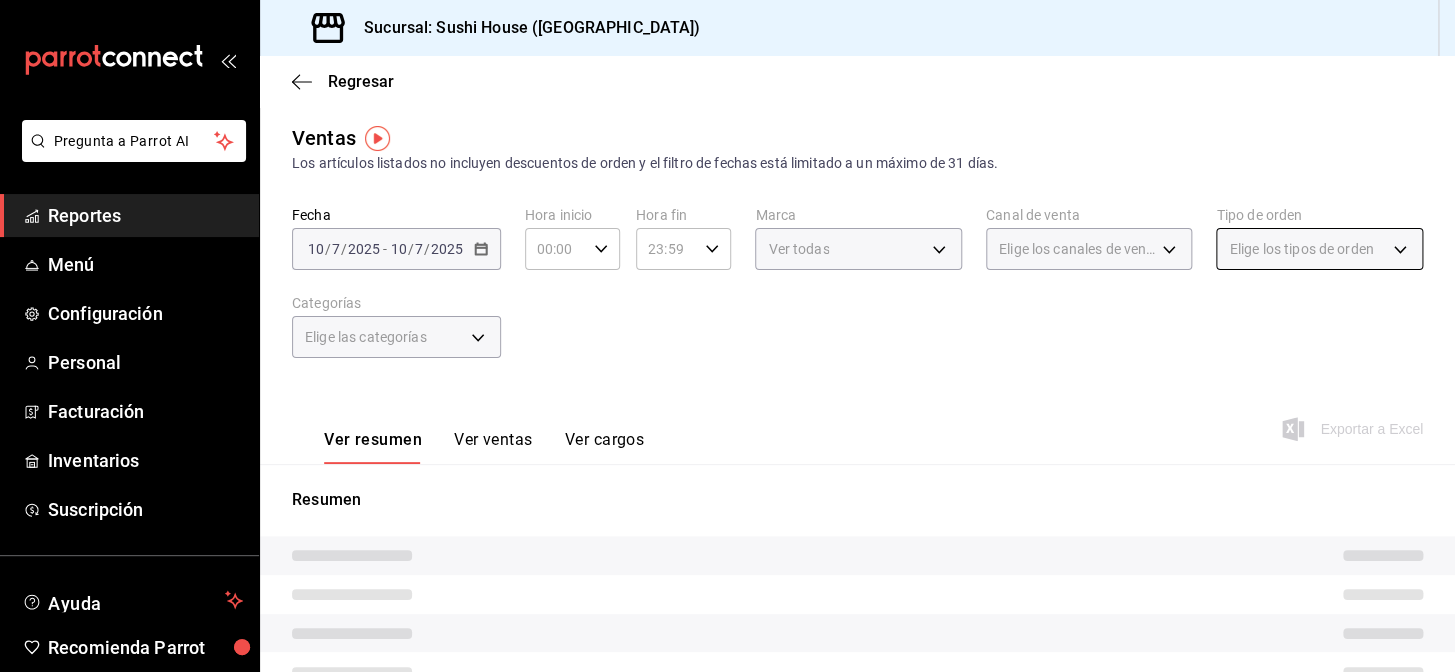 click on "Pregunta a Parrot AI Reportes   Menú   Configuración   Personal   Facturación   Inventarios   Suscripción   Ayuda Recomienda Parrot   Galicia Encargado   Sugerir nueva función   Sucursal: Sushi House ([GEOGRAPHIC_DATA]) Regresar Ventas Los artículos listados no incluyen descuentos de orden y el filtro de fechas está limitado a un máximo de 31 días. Fecha [DATE] [DATE] - [DATE] [DATE] Hora inicio 00:00 Hora inicio Hora fin 23:59 Hora fin Marca Ver todas 7dc1bbcc-c854-438a-98a7-f6be28febd34,74f618c1-62af-4f1c-9f59-932c5bb3cccb,fc9d632e-e170-447e-9cd5-70bd0bb3e59f Canal de venta Elige los canales de venta Tipo de orden Elige los tipos de orden Categorías Elige las categorías Ver resumen Ver ventas Ver cargos Exportar a Excel Resumen Pregunta a Parrot AI Reportes   Menú   Configuración   Personal   Facturación   Inventarios   Suscripción   Ayuda Recomienda Parrot   Galicia Encargado   Sugerir nueva función   GANA 1 MES GRATIS EN TU SUSCRIPCIÓN AQUÍ Ver video tutorial Ir a video" at bounding box center (727, 336) 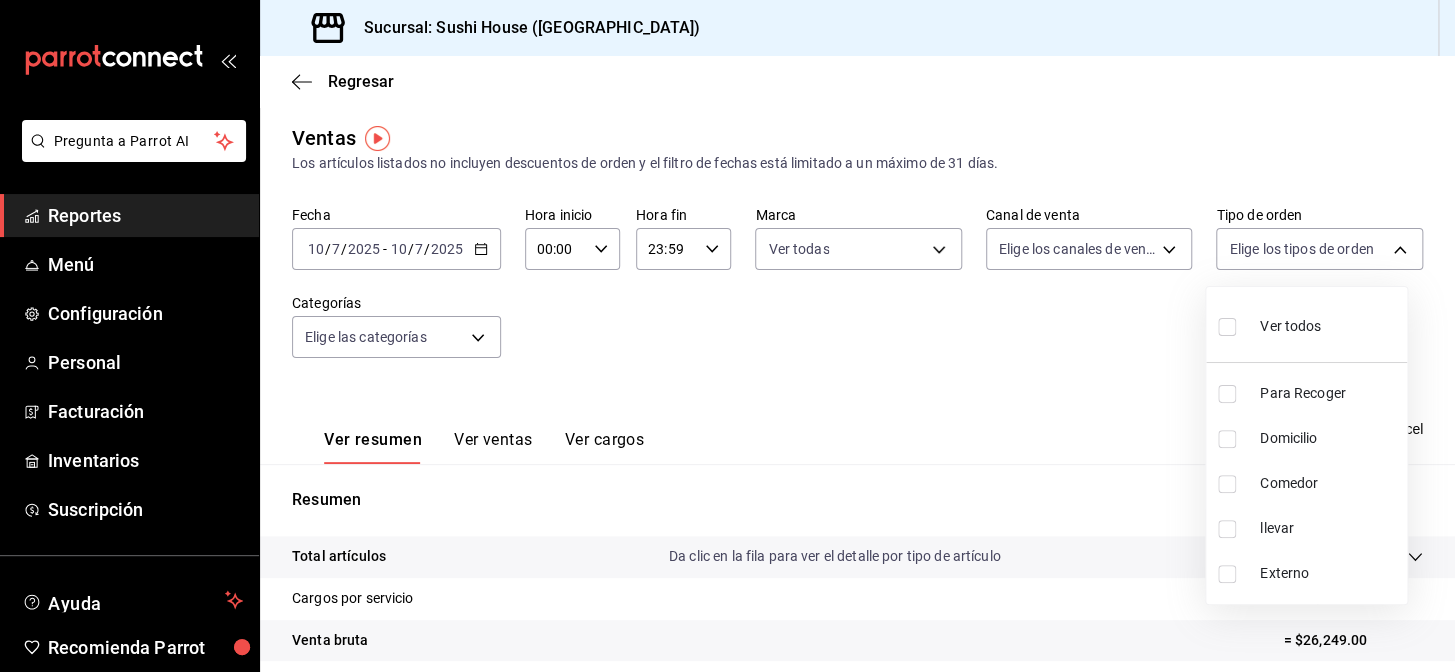 click on "Domicilio" at bounding box center [1329, 438] 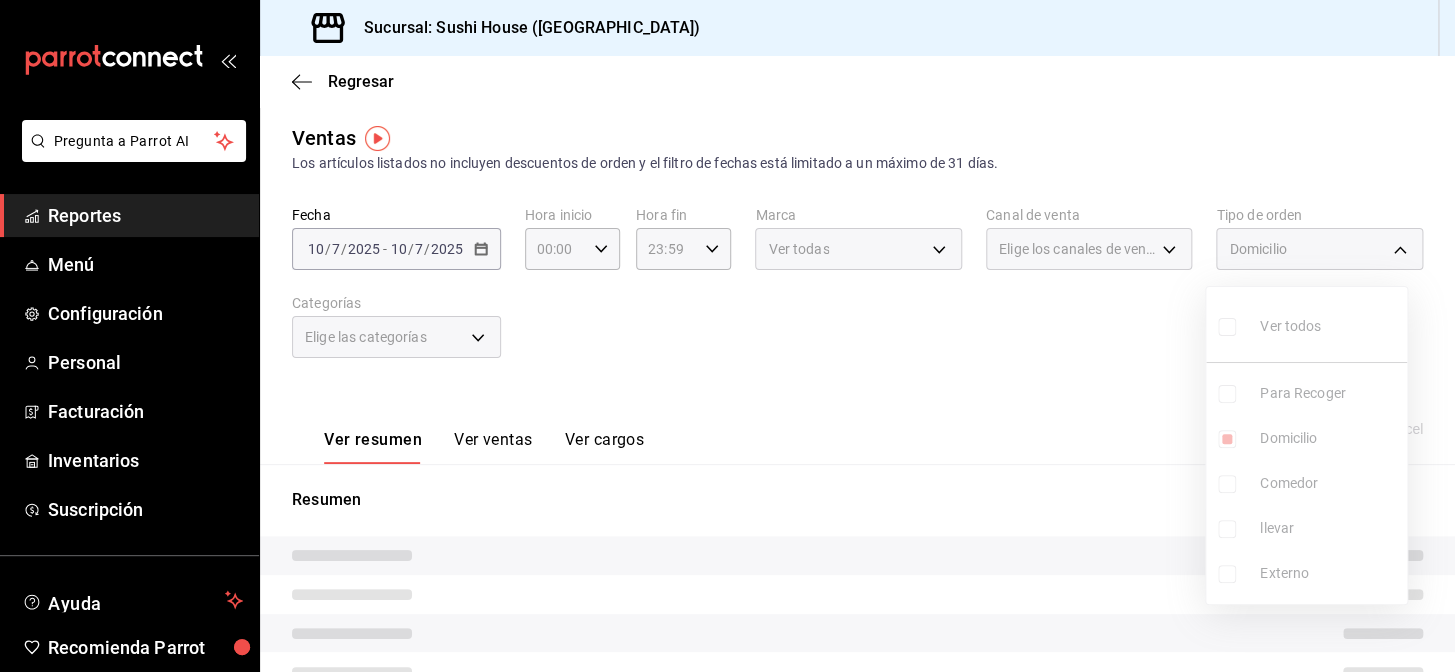 click at bounding box center (727, 336) 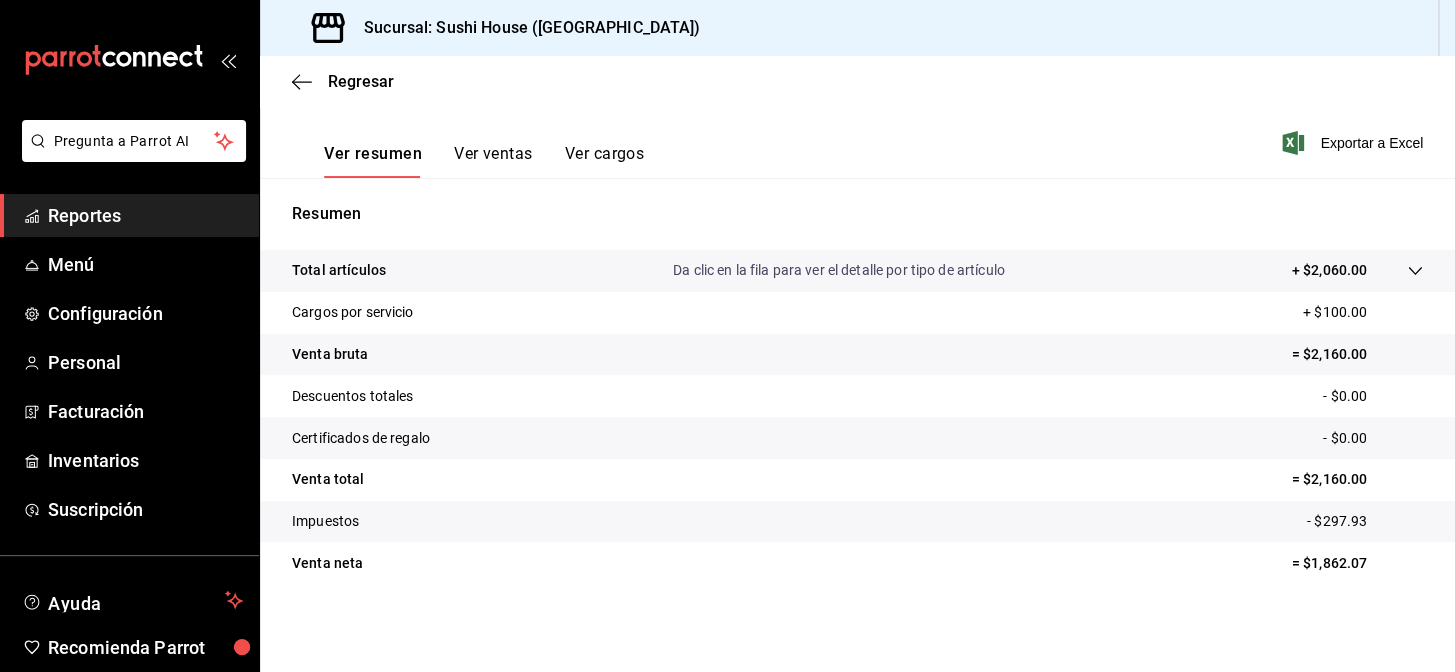 scroll, scrollTop: 0, scrollLeft: 0, axis: both 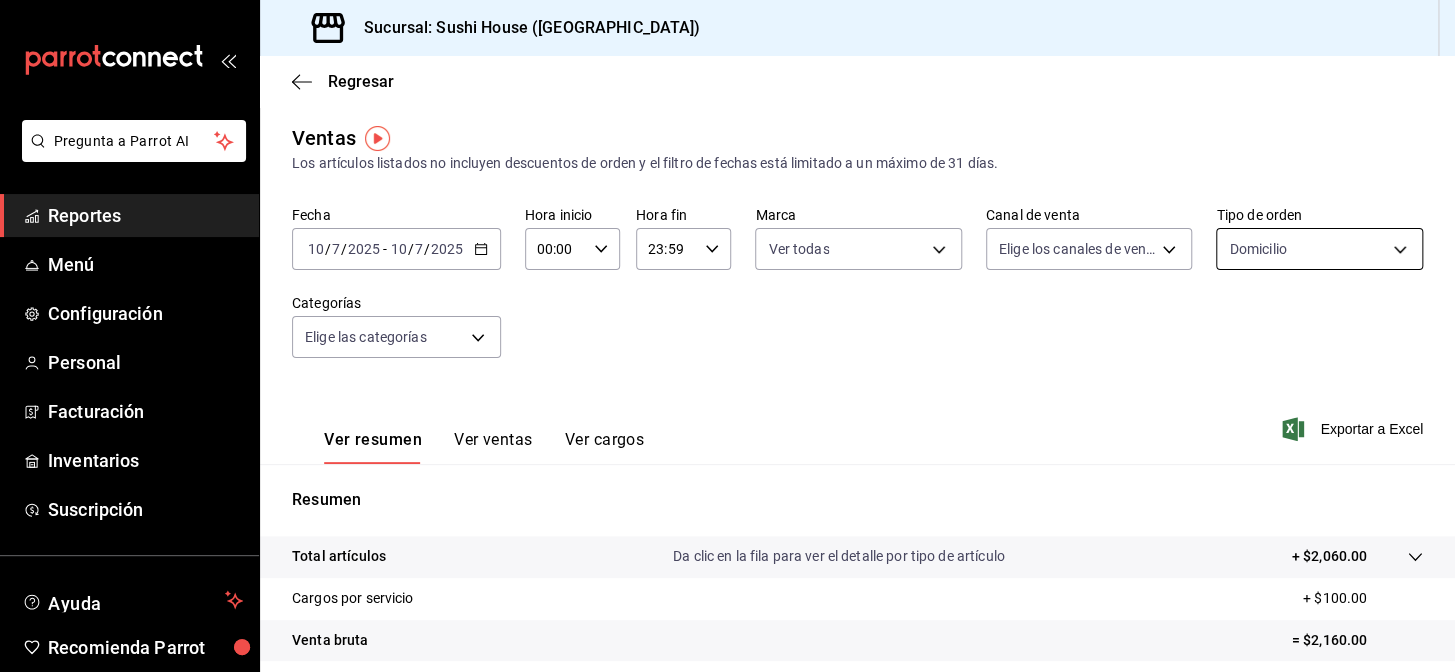 click on "Pregunta a Parrot AI Reportes   Menú   Configuración   Personal   Facturación   Inventarios   Suscripción   Ayuda Recomienda Parrot   Galicia Encargado   Sugerir nueva función   Sucursal: Sushi House ([GEOGRAPHIC_DATA]) Regresar Ventas Los artículos listados no incluyen descuentos de orden y el filtro de fechas está limitado a un máximo de 31 días. Fecha [DATE] [DATE] - [DATE] [DATE] Hora inicio 00:00 Hora inicio Hora fin 23:59 Hora fin Marca Ver todas 7dc1bbcc-c854-438a-98a7-f6be28febd34,74f618c1-62af-4f1c-9f59-932c5bb3cccb,fc9d632e-e170-447e-9cd5-70bd0bb3e59f Canal de venta Elige los canales de venta Tipo de orden Domicilio c813e250-a487-4472-927d-f84c1c5aa0d0 Categorías Elige las categorías Ver resumen Ver ventas Ver cargos Exportar a Excel Resumen Total artículos Da clic en la fila para ver el detalle por tipo de artículo + $2,060.00 Cargos por servicio + $100.00 Venta bruta = $2,160.00 Descuentos totales - $0.00 Certificados de regalo - $0.00 Venta total = $2,160.00 Impuestos" at bounding box center (727, 336) 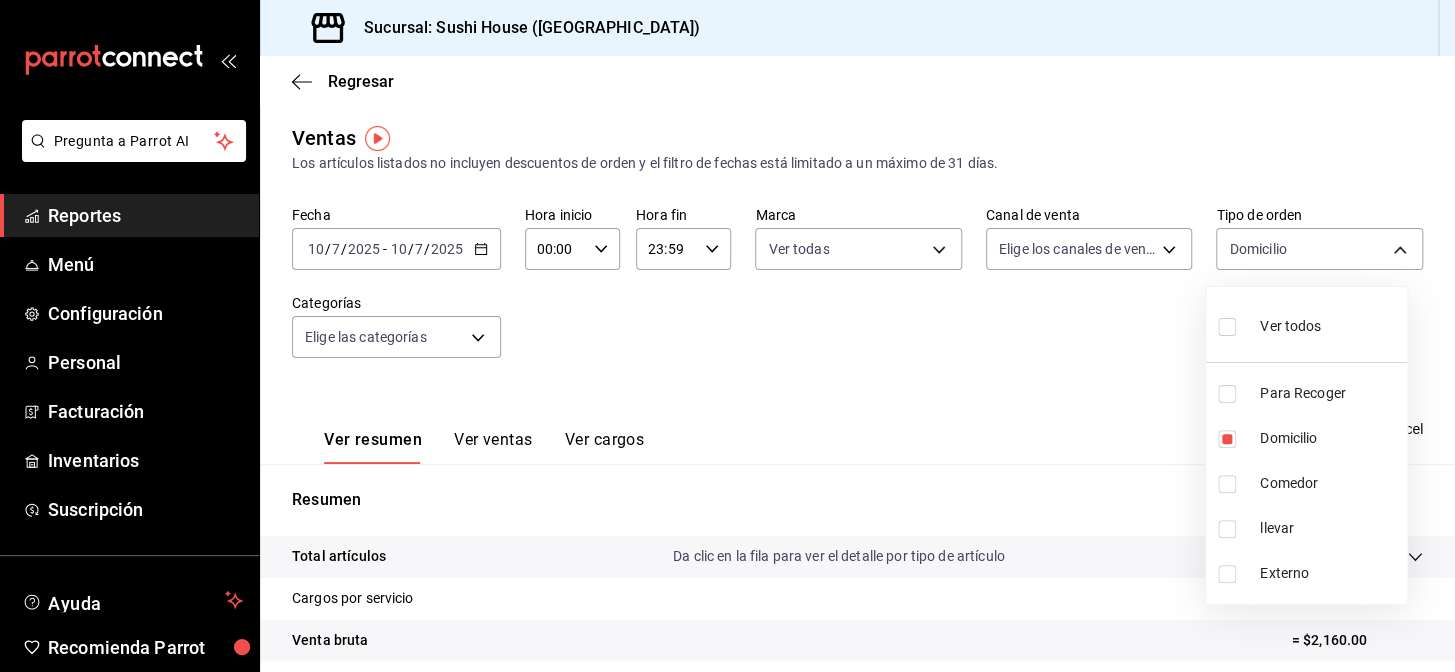 click on "Ver todos" at bounding box center [1290, 326] 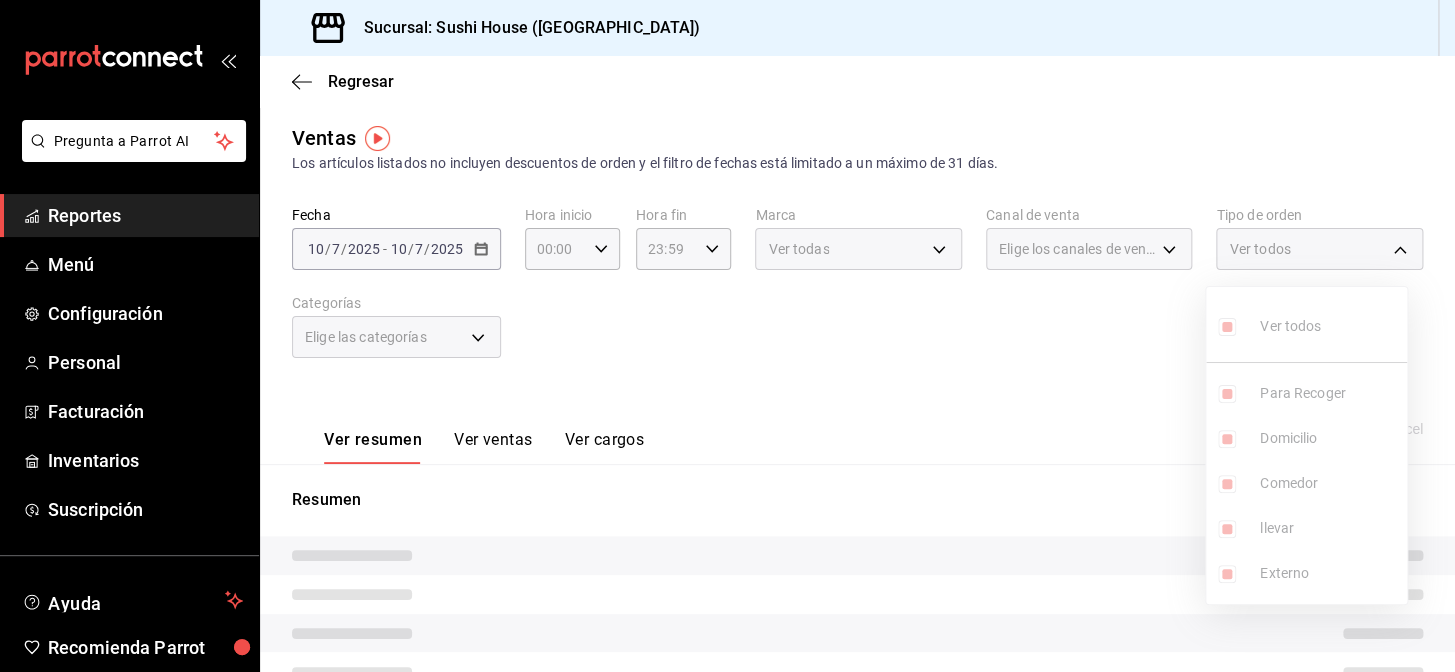 click at bounding box center (727, 336) 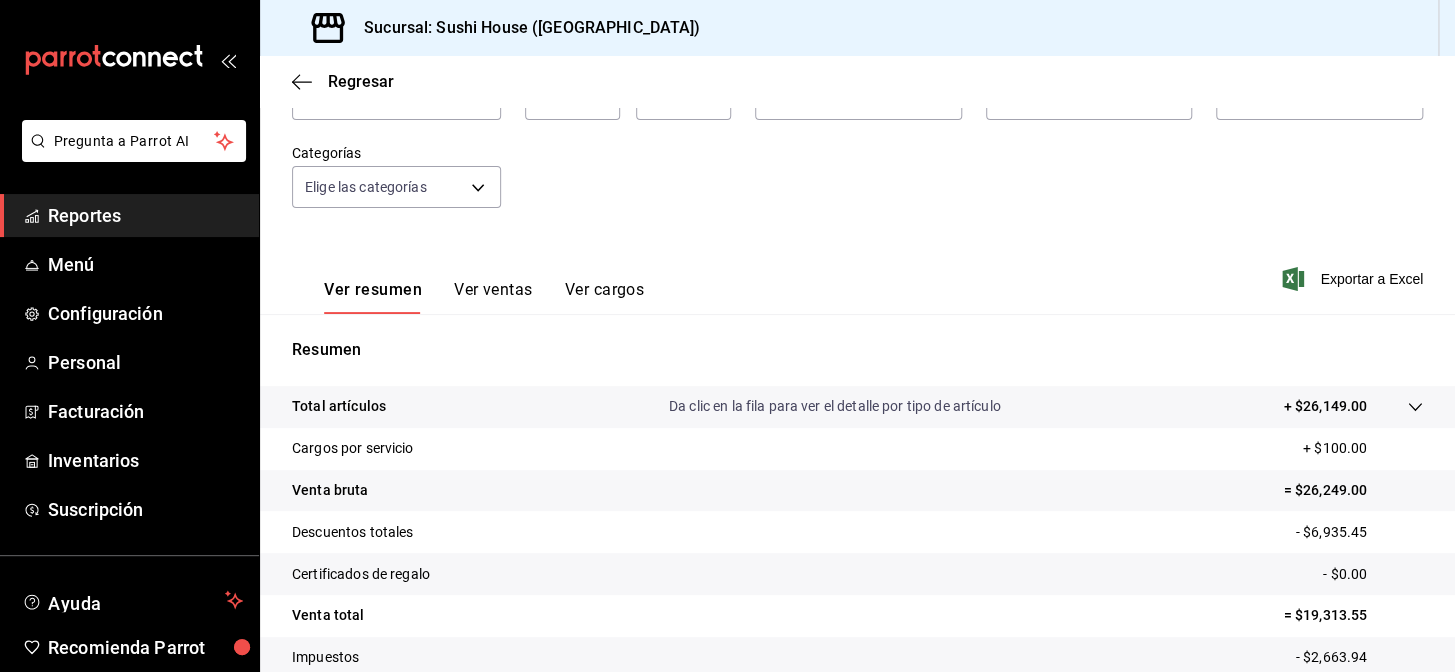 scroll, scrollTop: 286, scrollLeft: 0, axis: vertical 